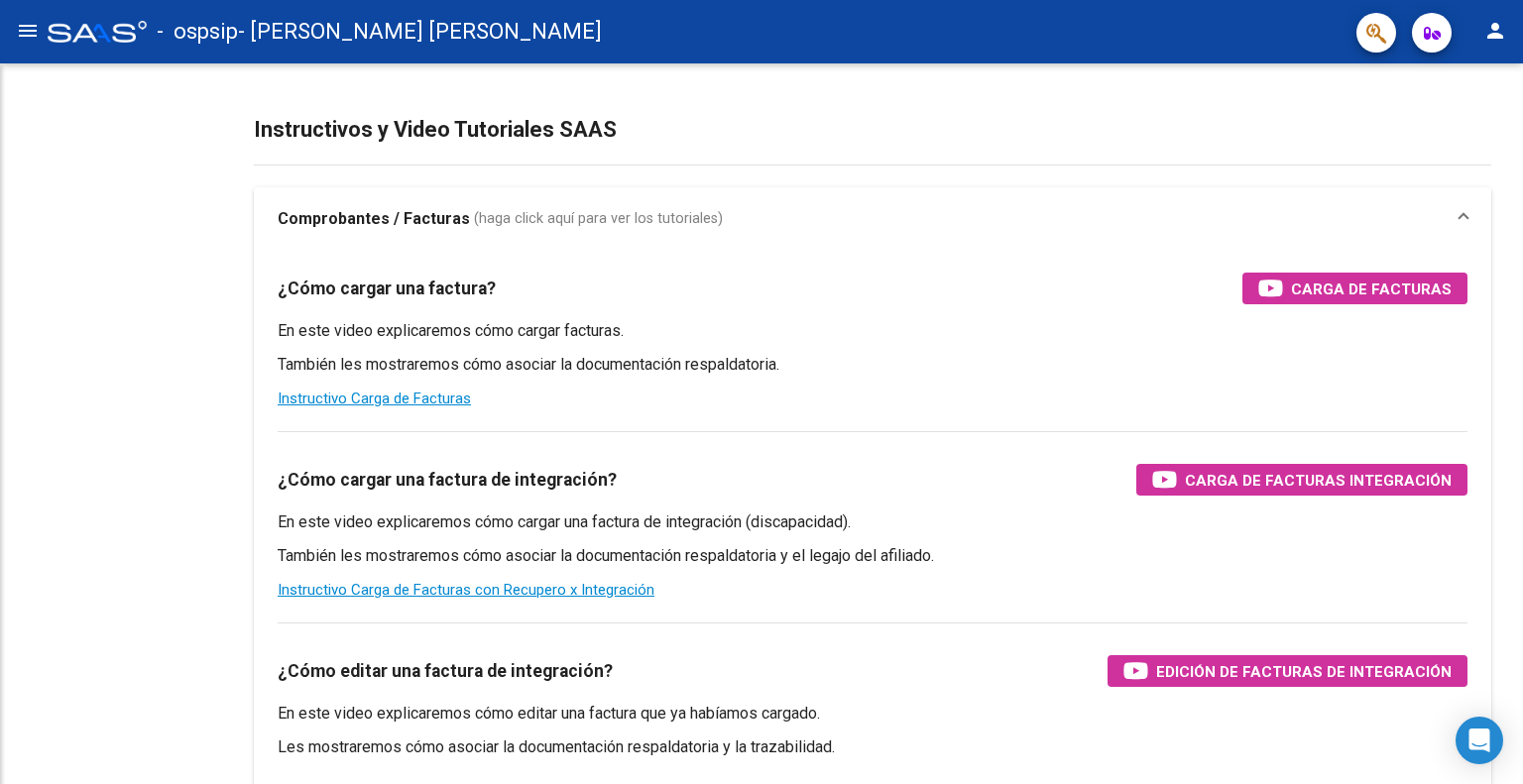 scroll, scrollTop: 0, scrollLeft: 0, axis: both 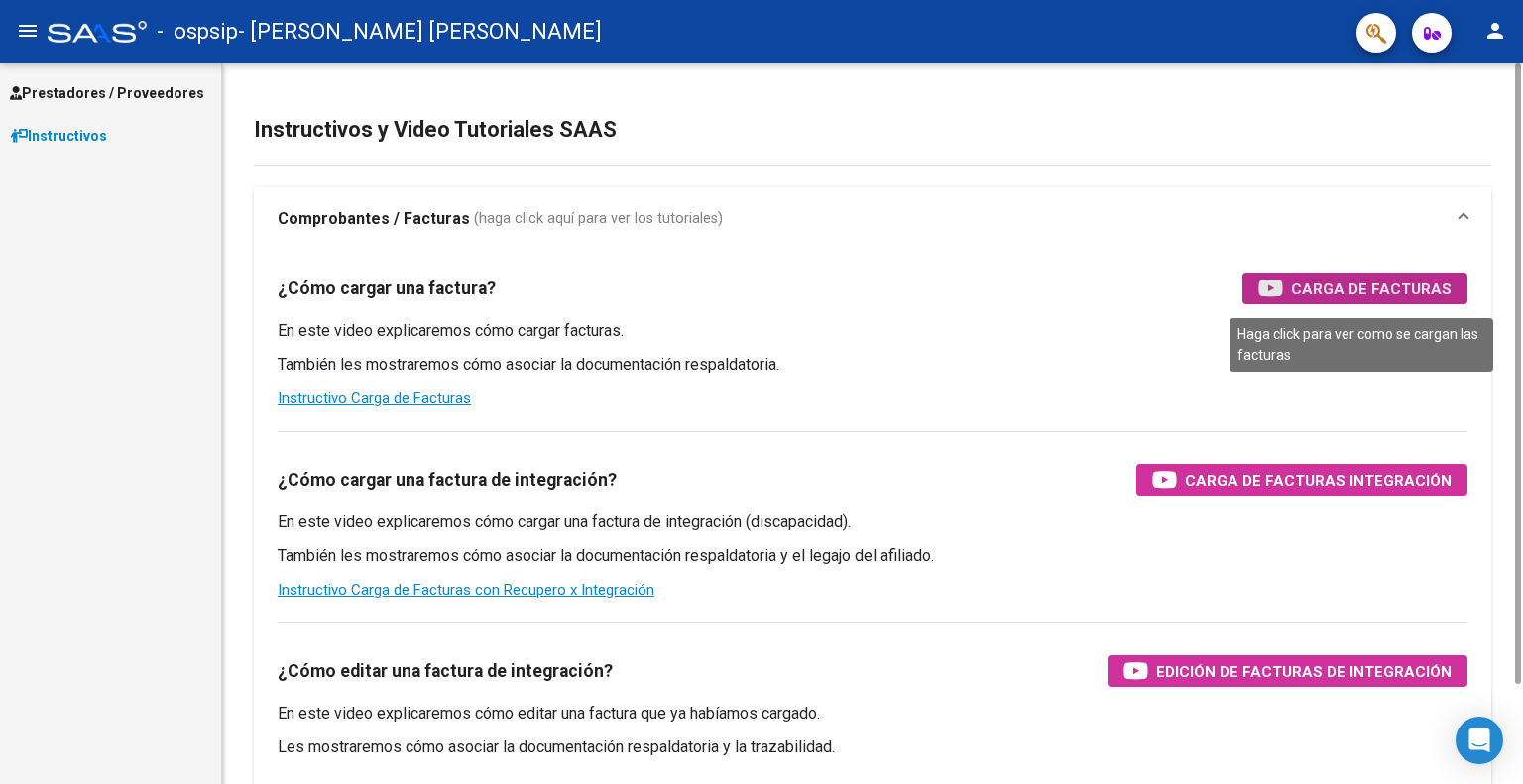 click on "Carga de Facturas" at bounding box center [1371, 288] 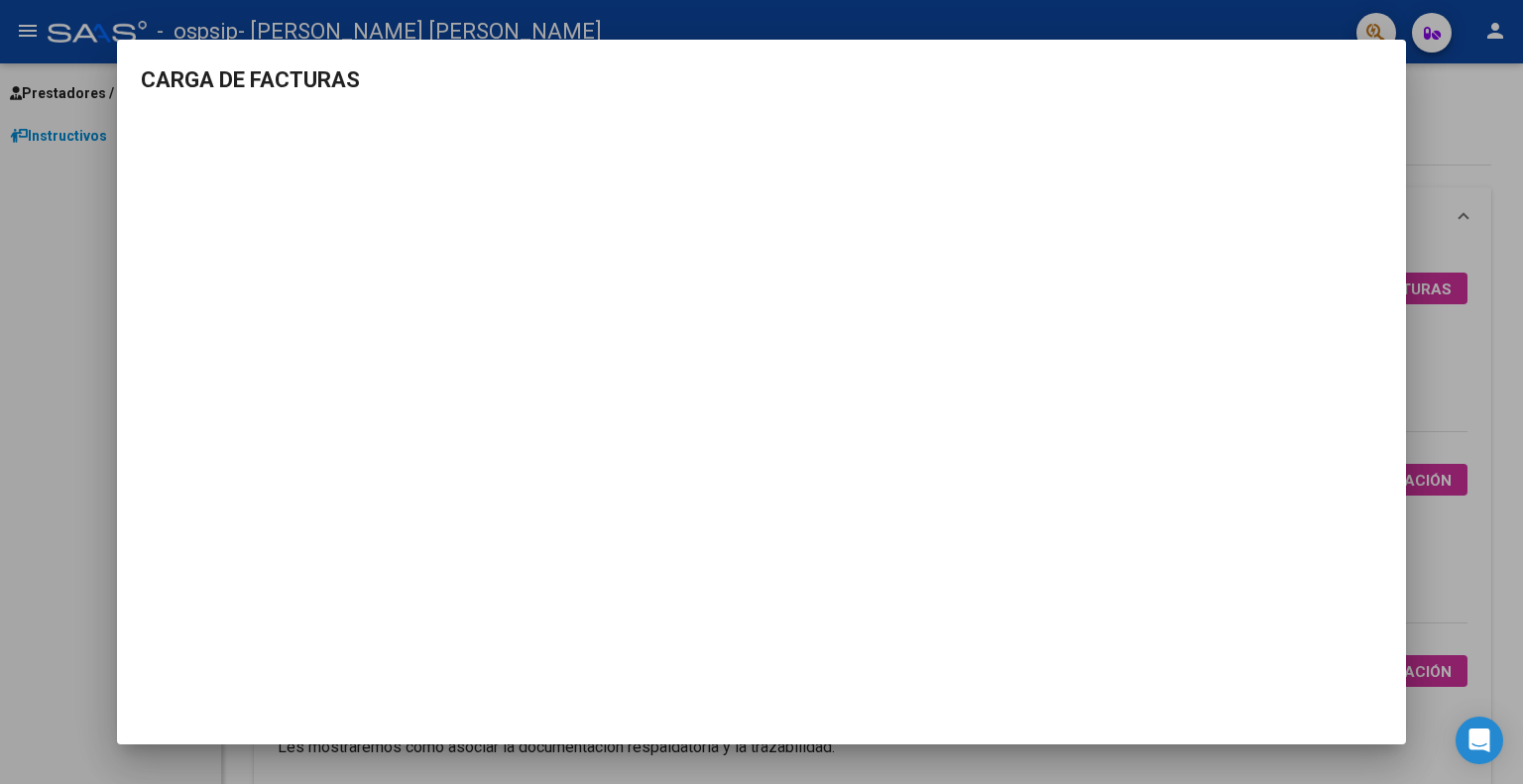 click at bounding box center [762, 392] 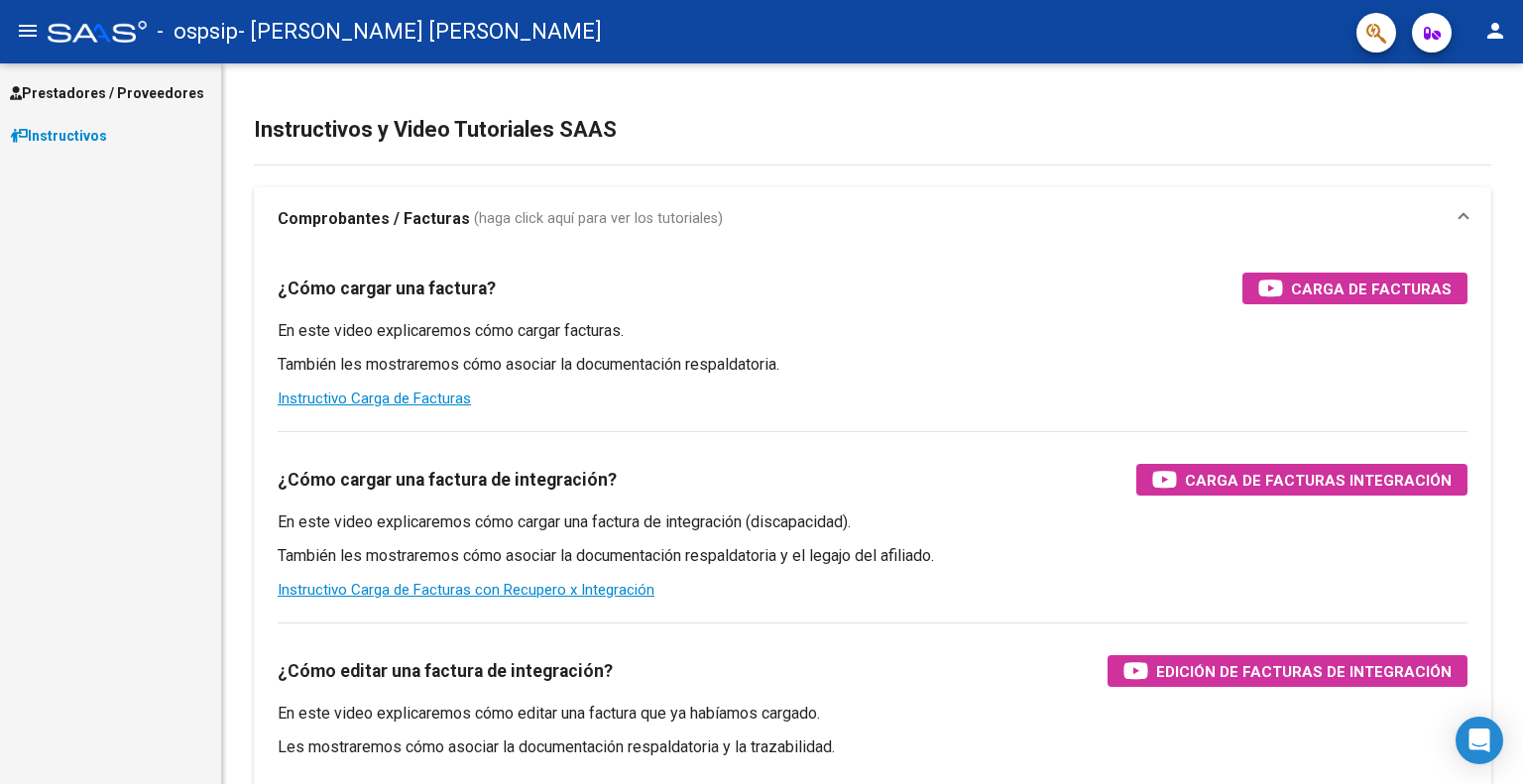 click on "Prestadores / Proveedores" at bounding box center [107, 93] 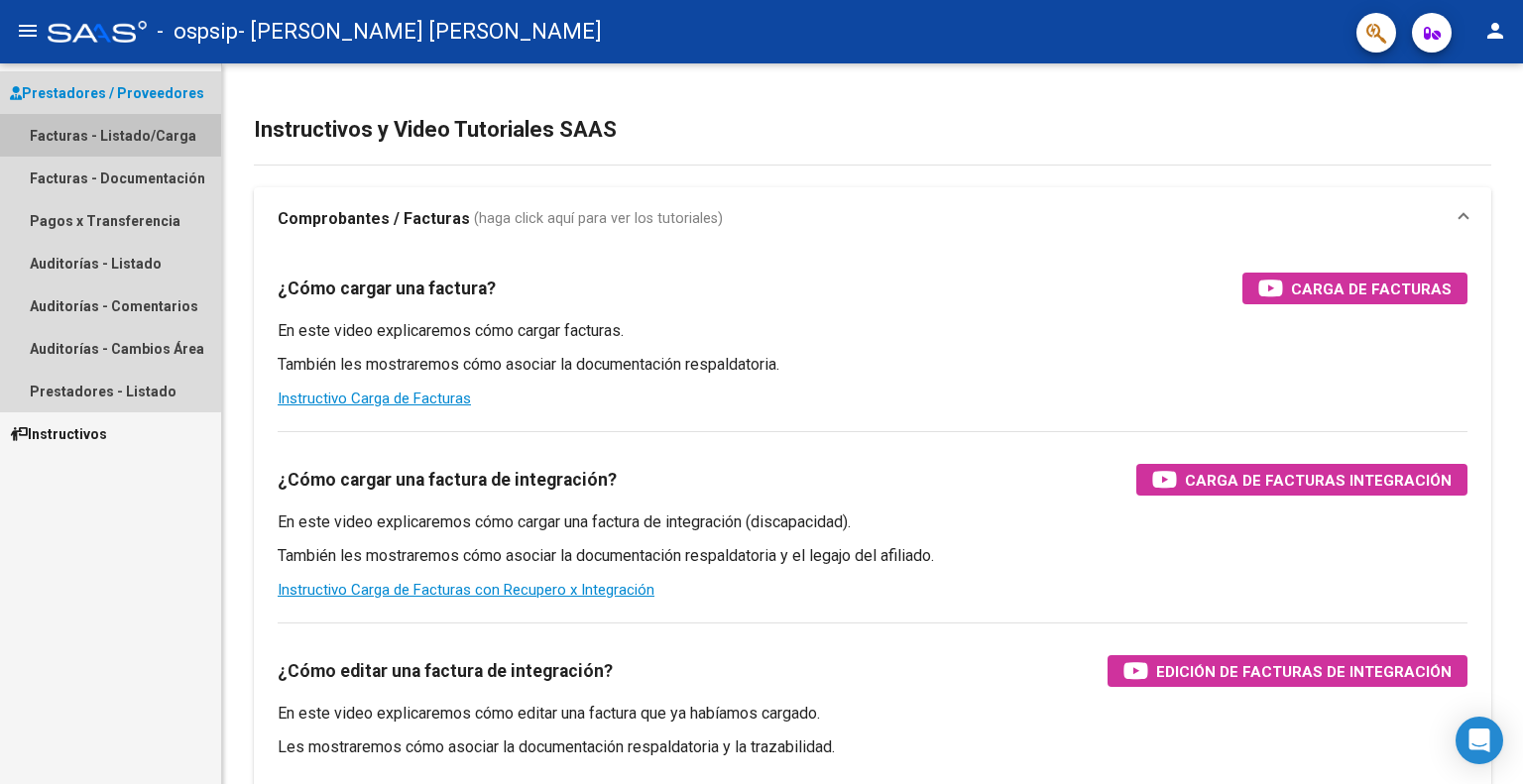 click on "Facturas - Listado/Carga" at bounding box center [110, 135] 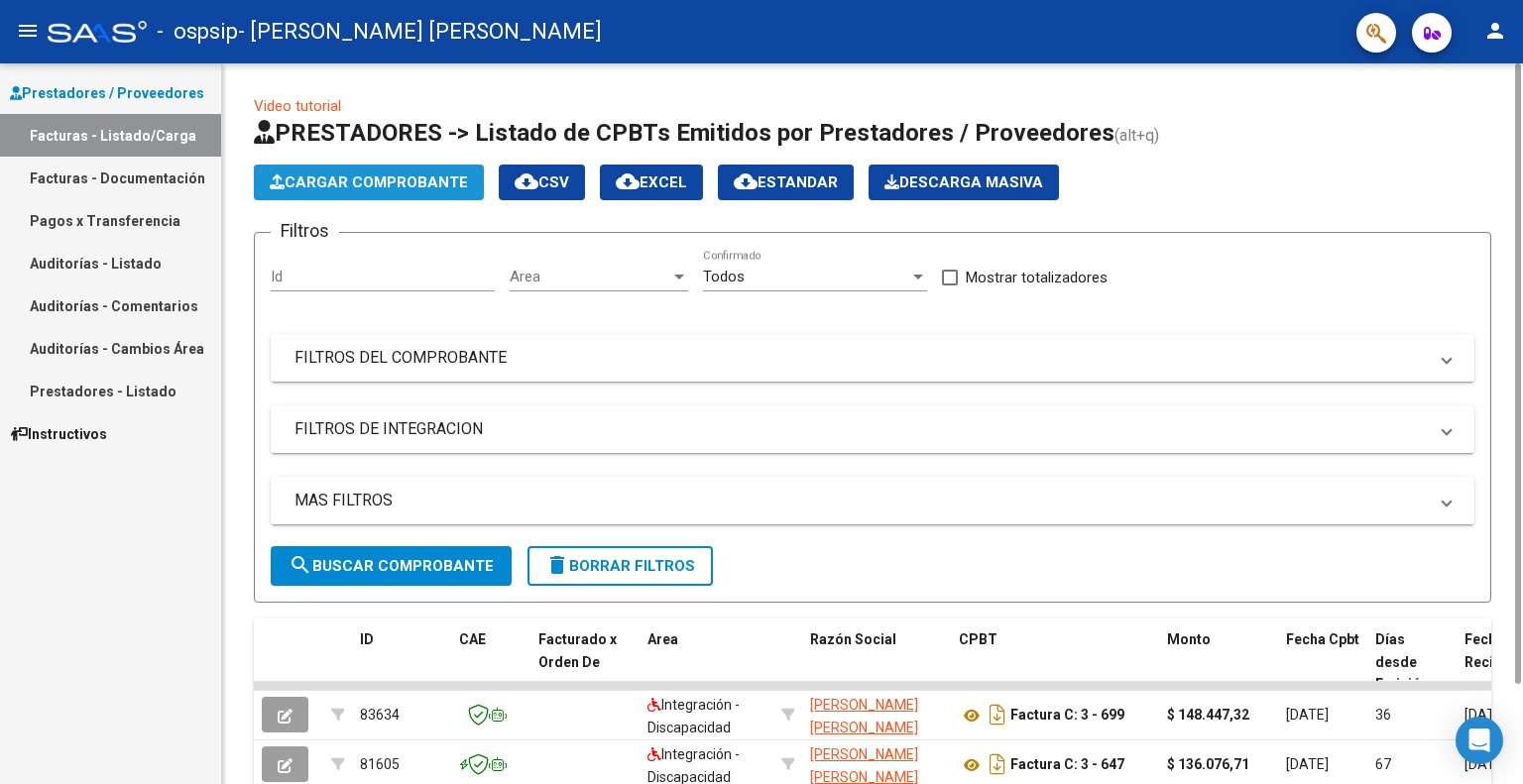 click on "Cargar Comprobante" 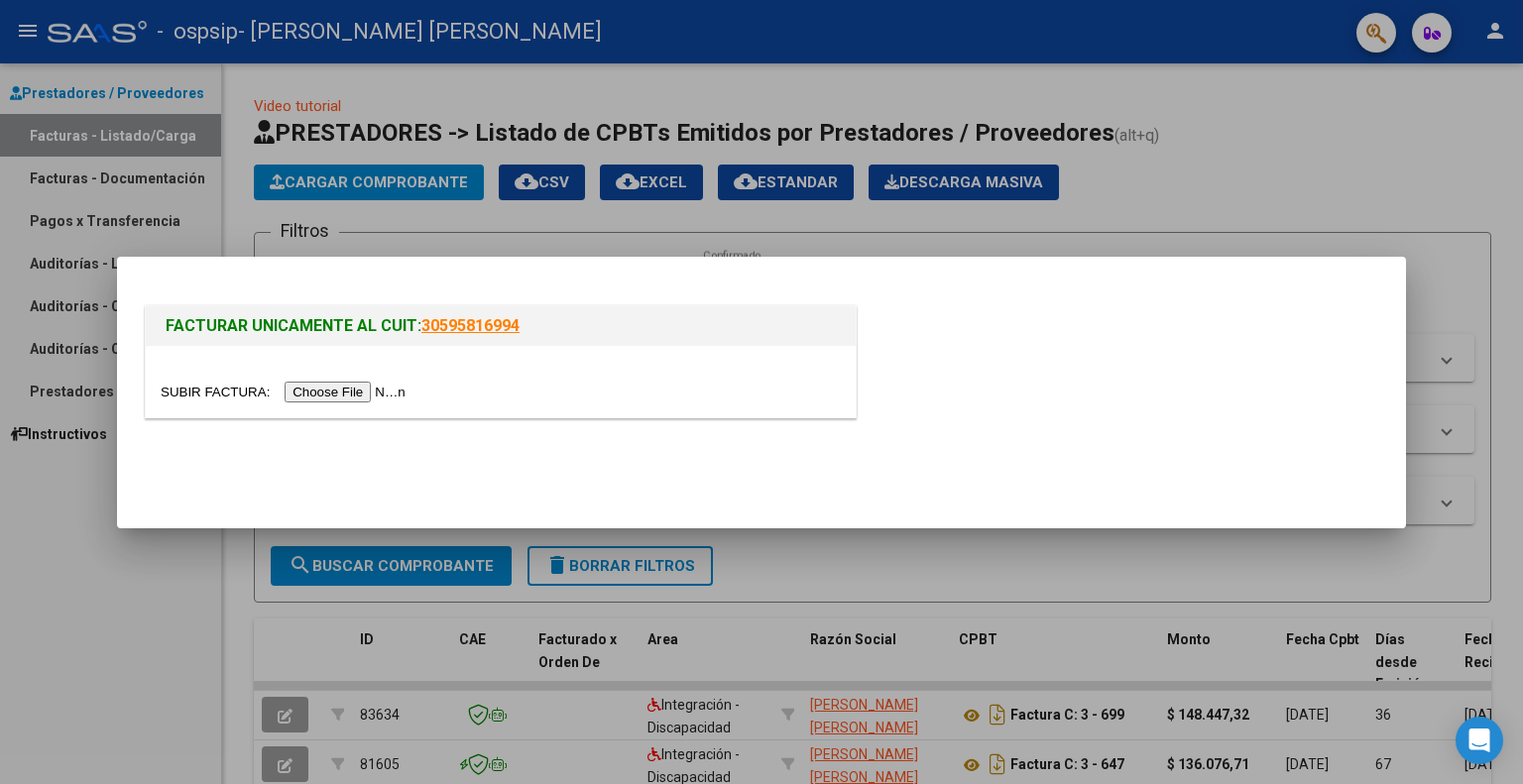 click at bounding box center [286, 392] 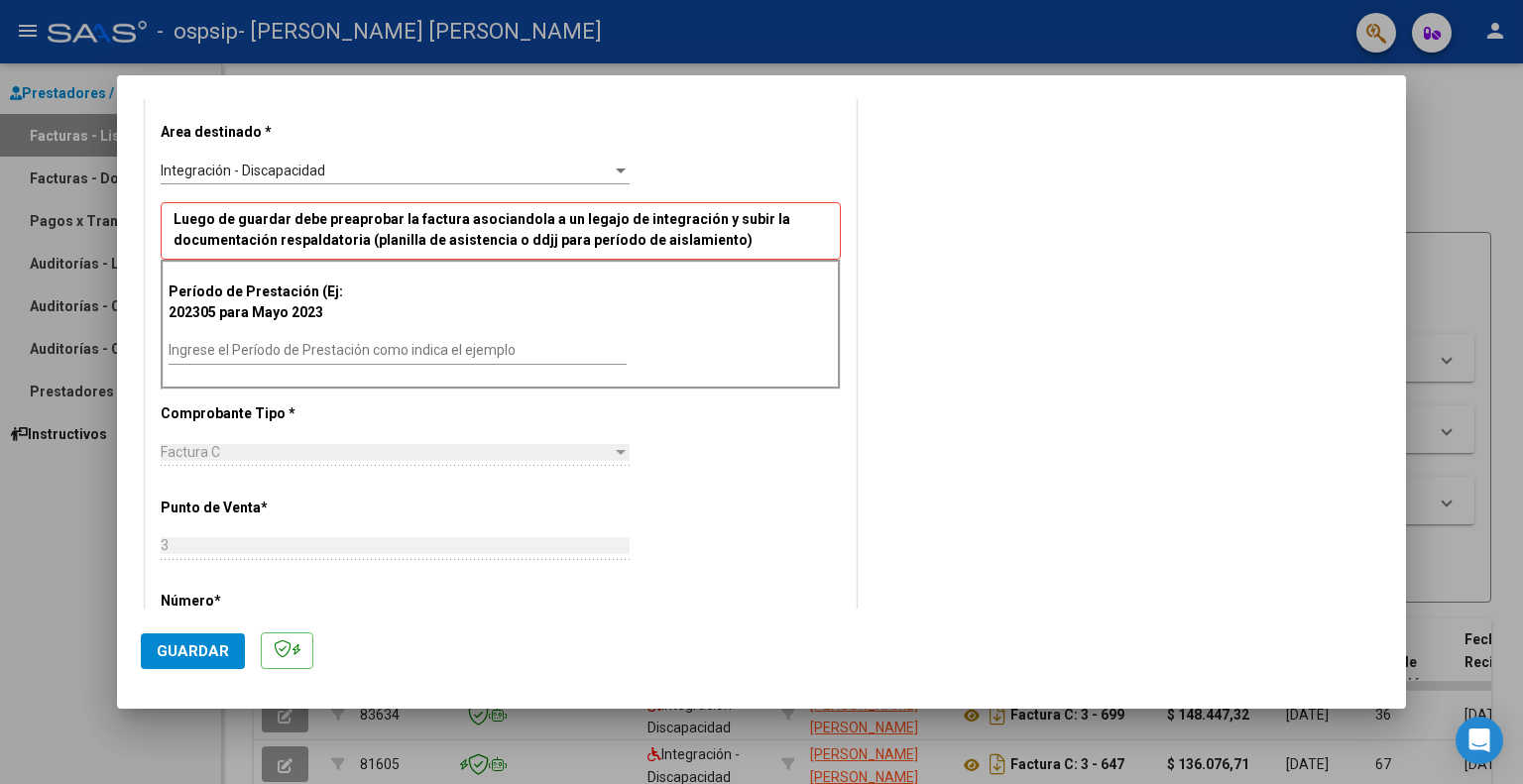 scroll, scrollTop: 396, scrollLeft: 0, axis: vertical 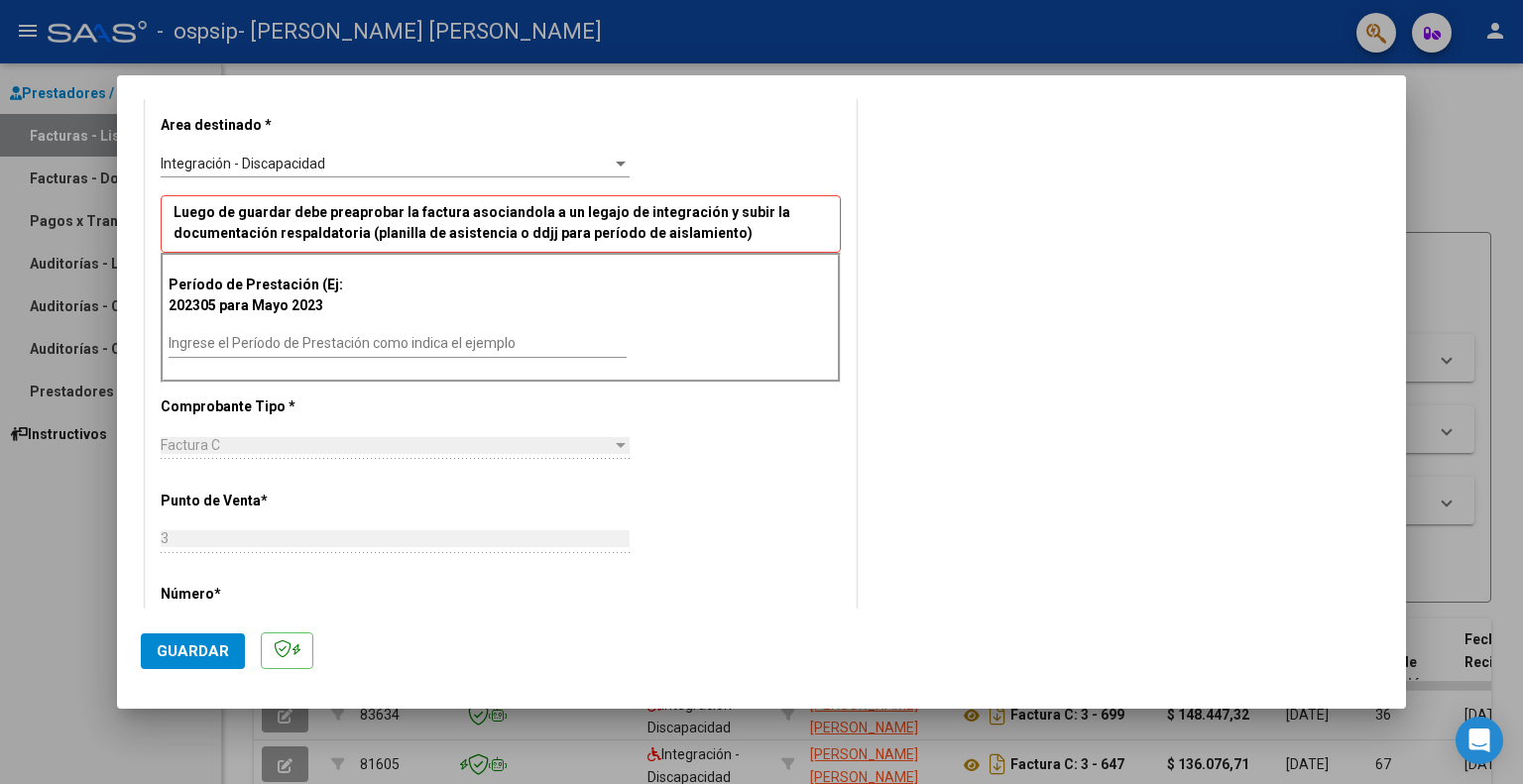 click on "Ingrese el Período de Prestación como indica el ejemplo" at bounding box center (398, 343) 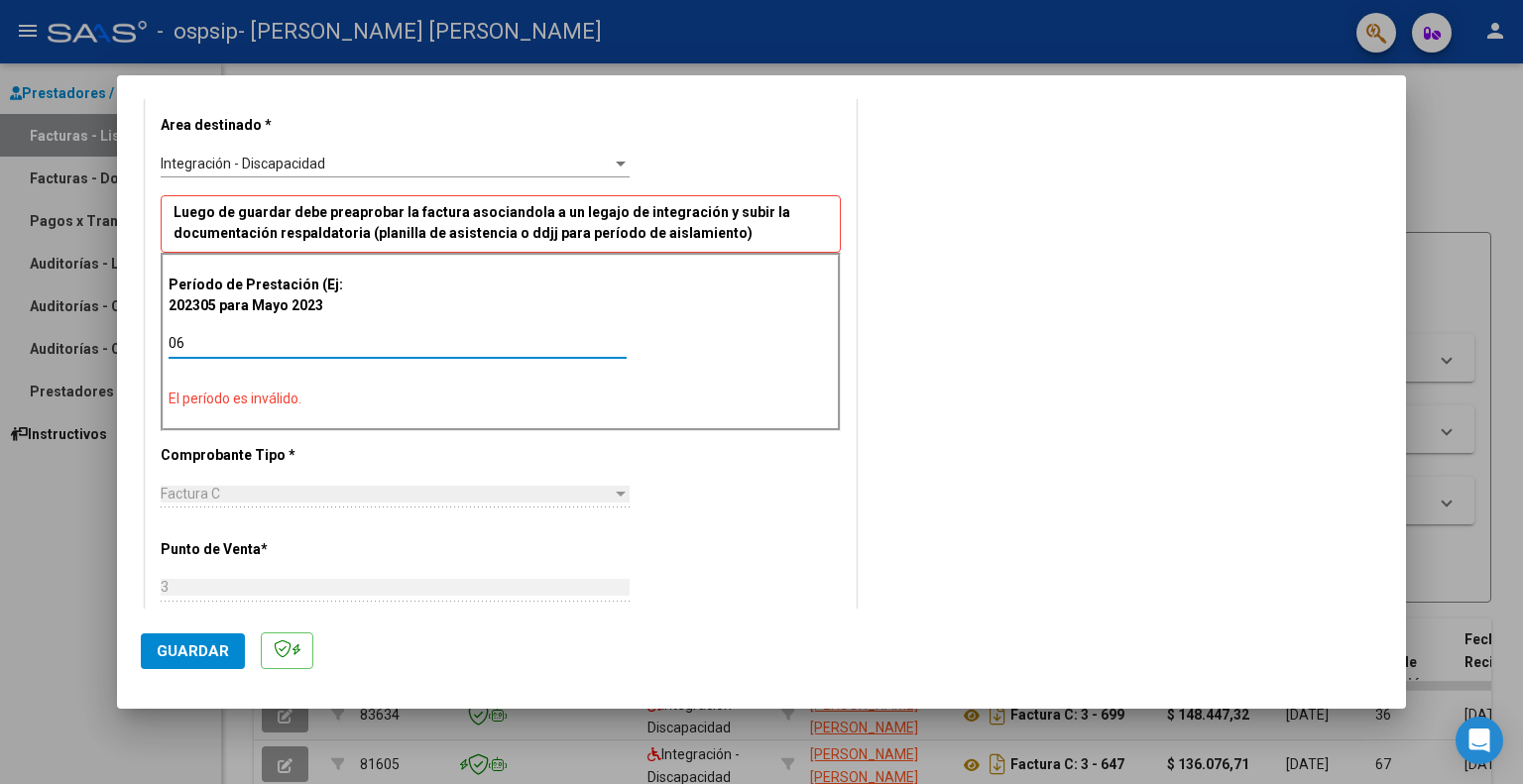 type on "0" 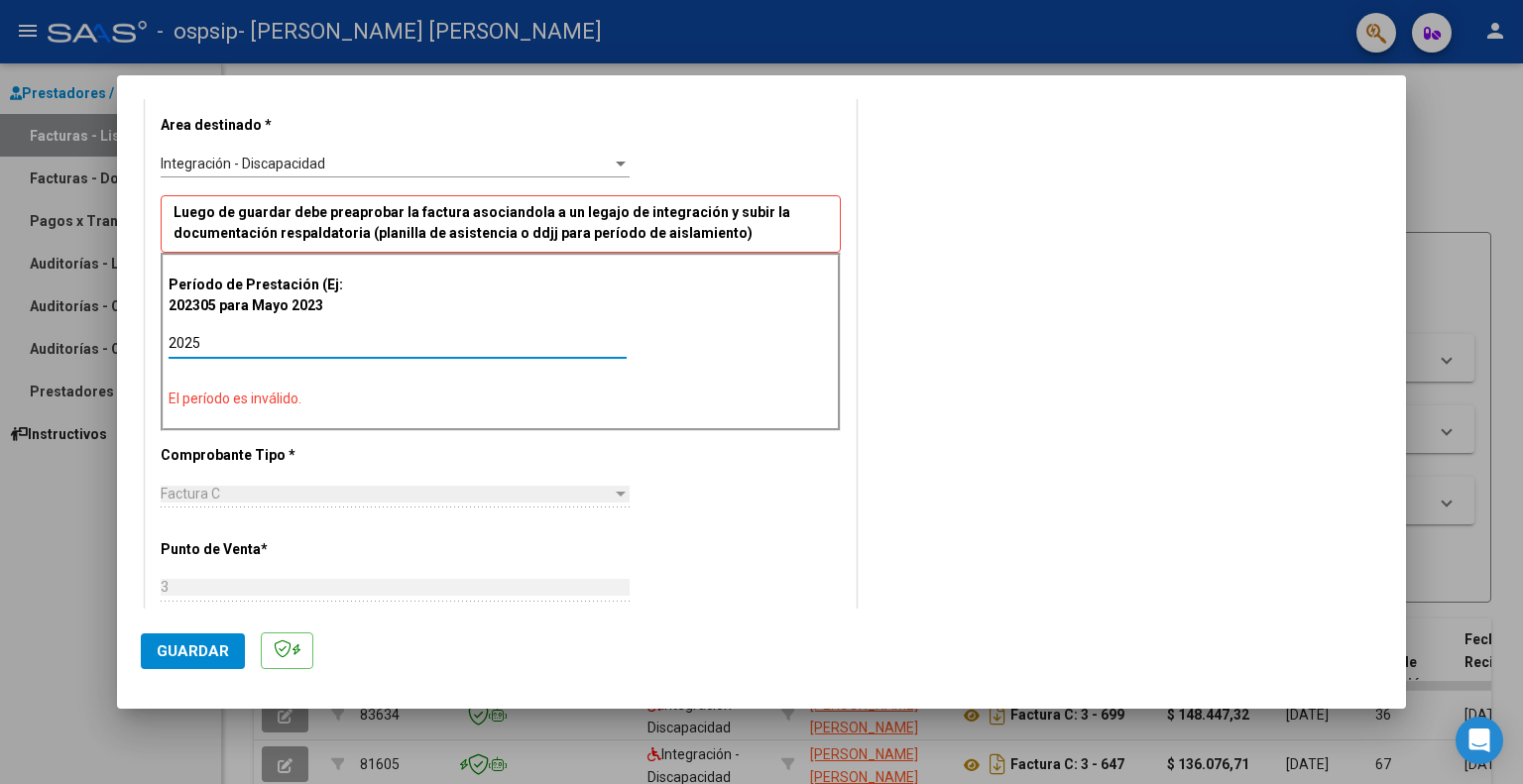 type on "20250" 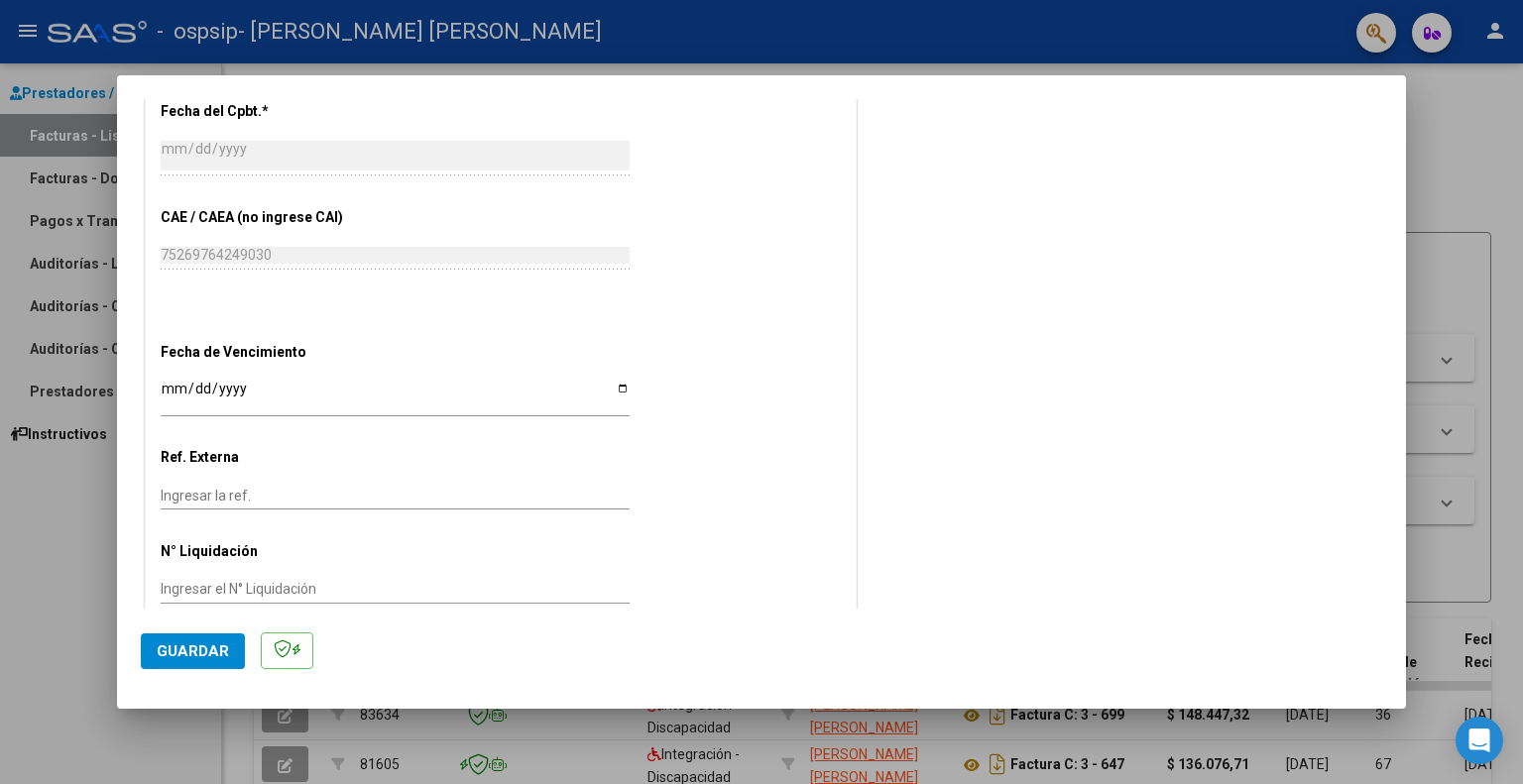 scroll, scrollTop: 1095, scrollLeft: 0, axis: vertical 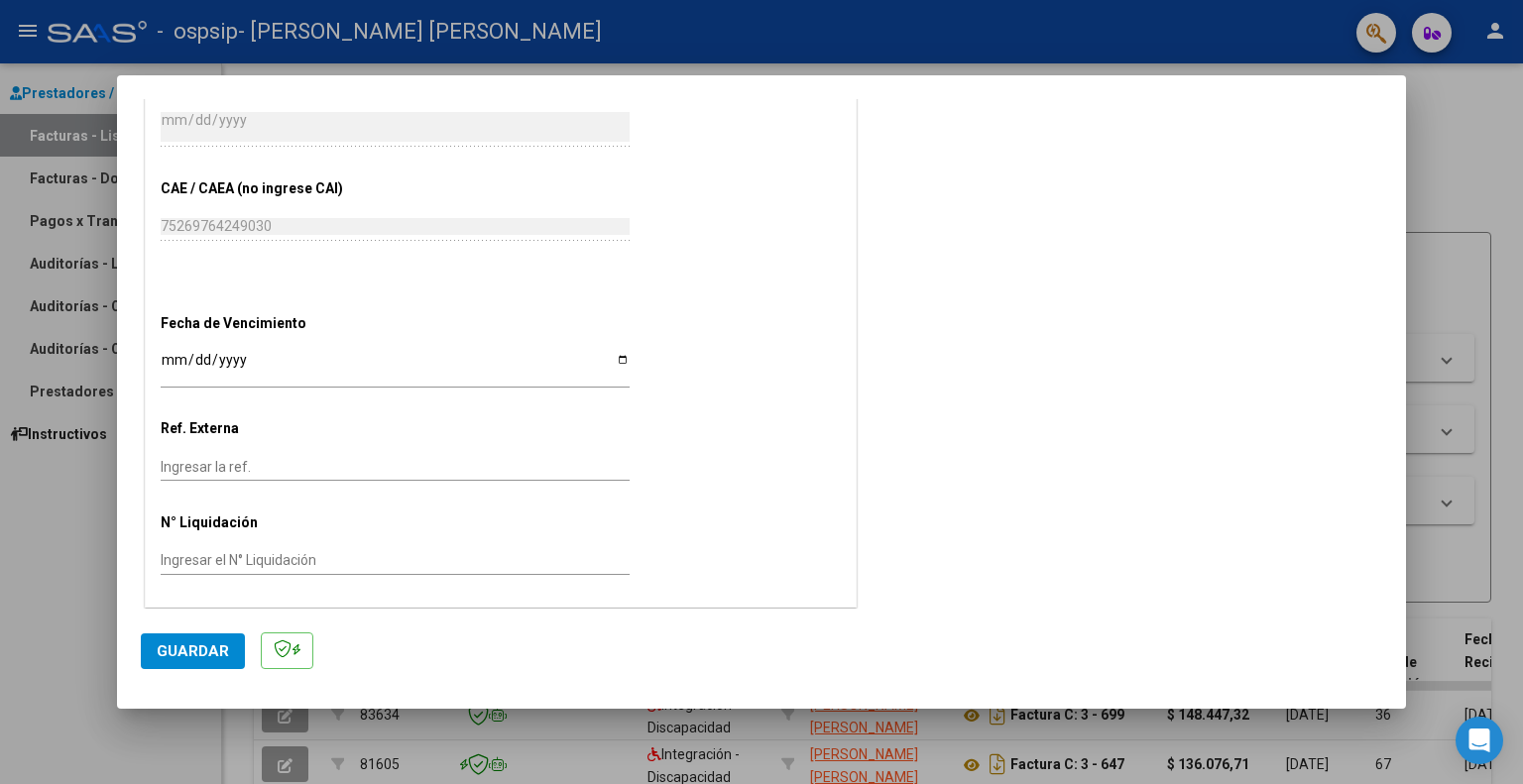 type on "202506" 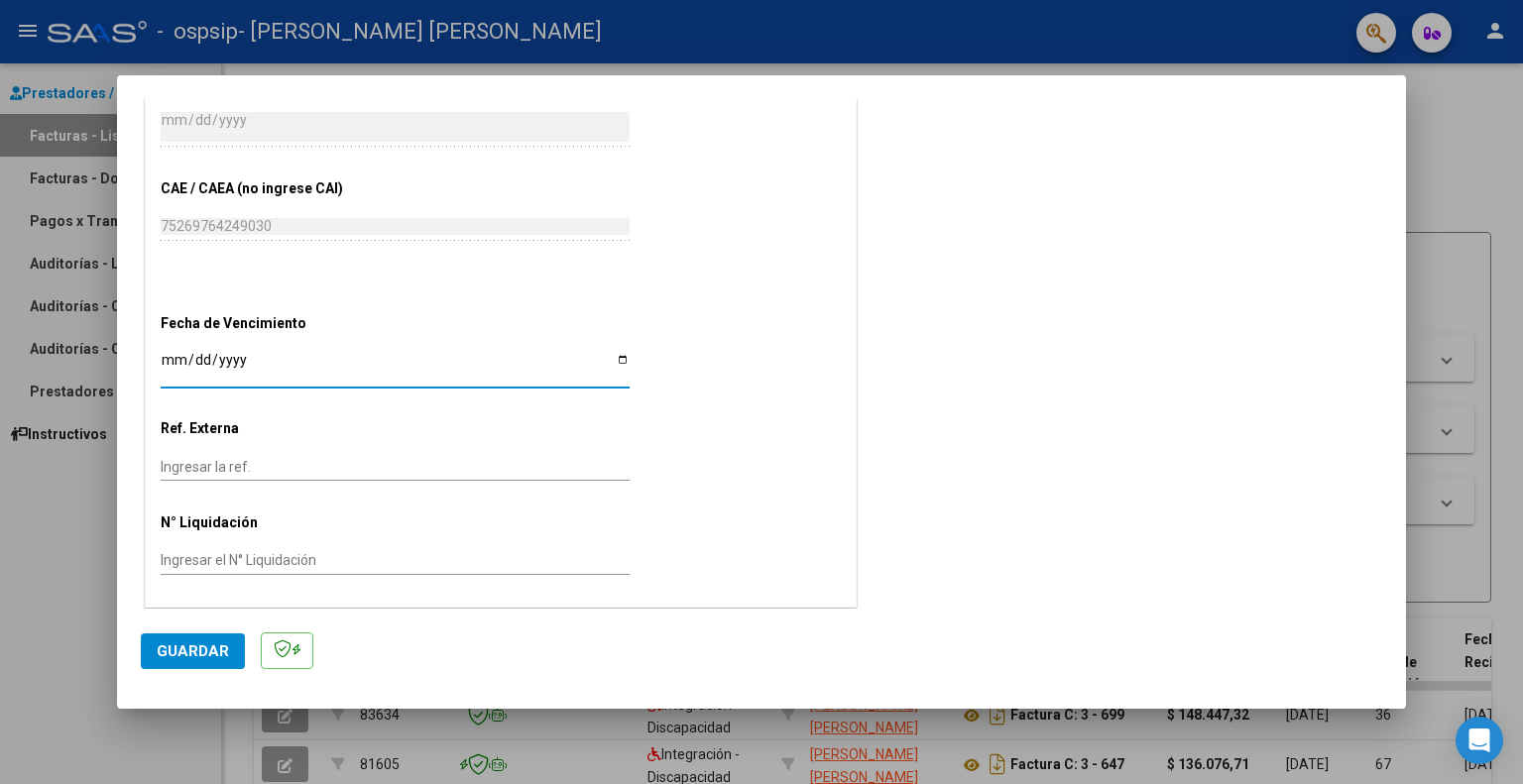 click on "Ingresar la fecha" at bounding box center [395, 367] 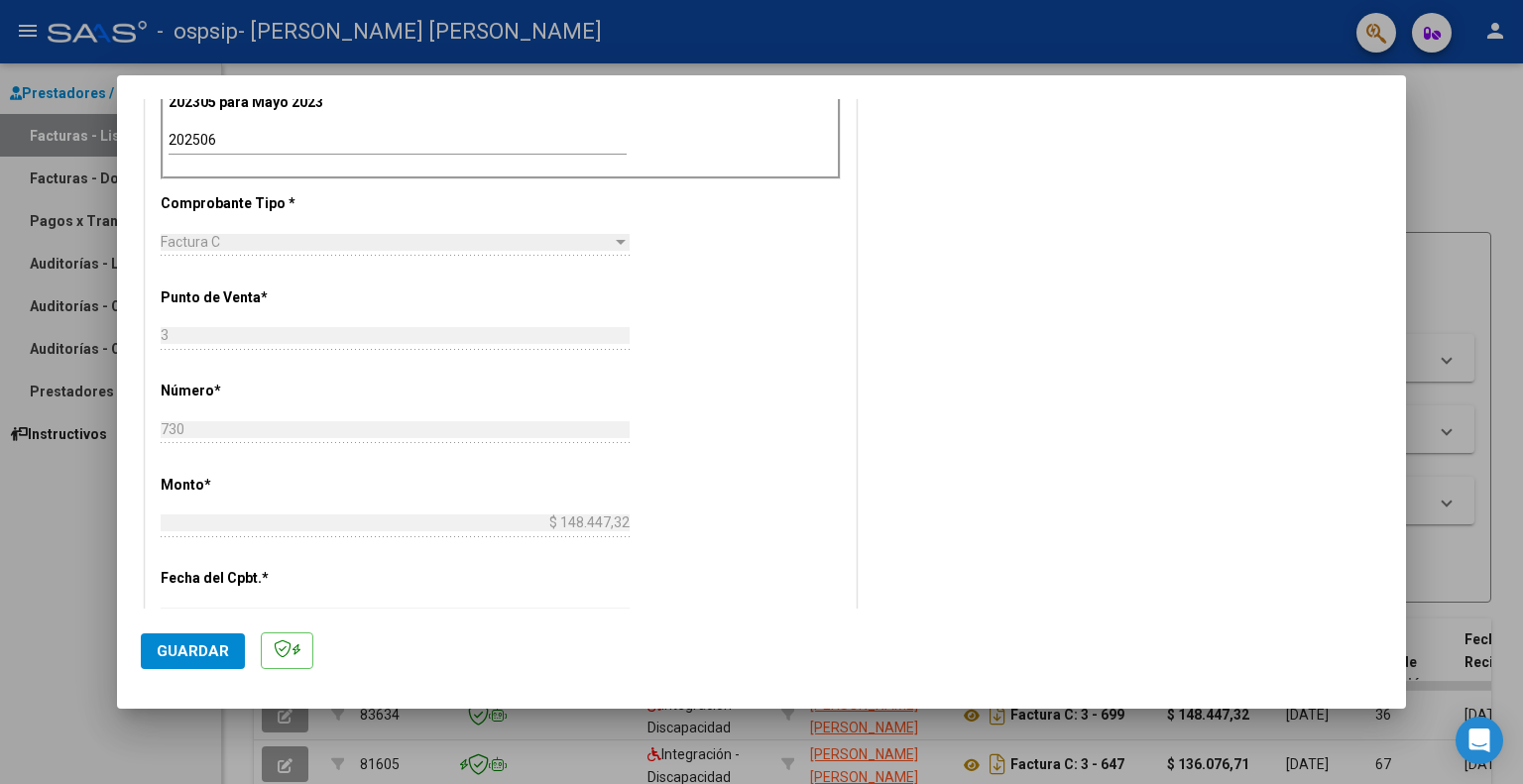 click on "Guardar" 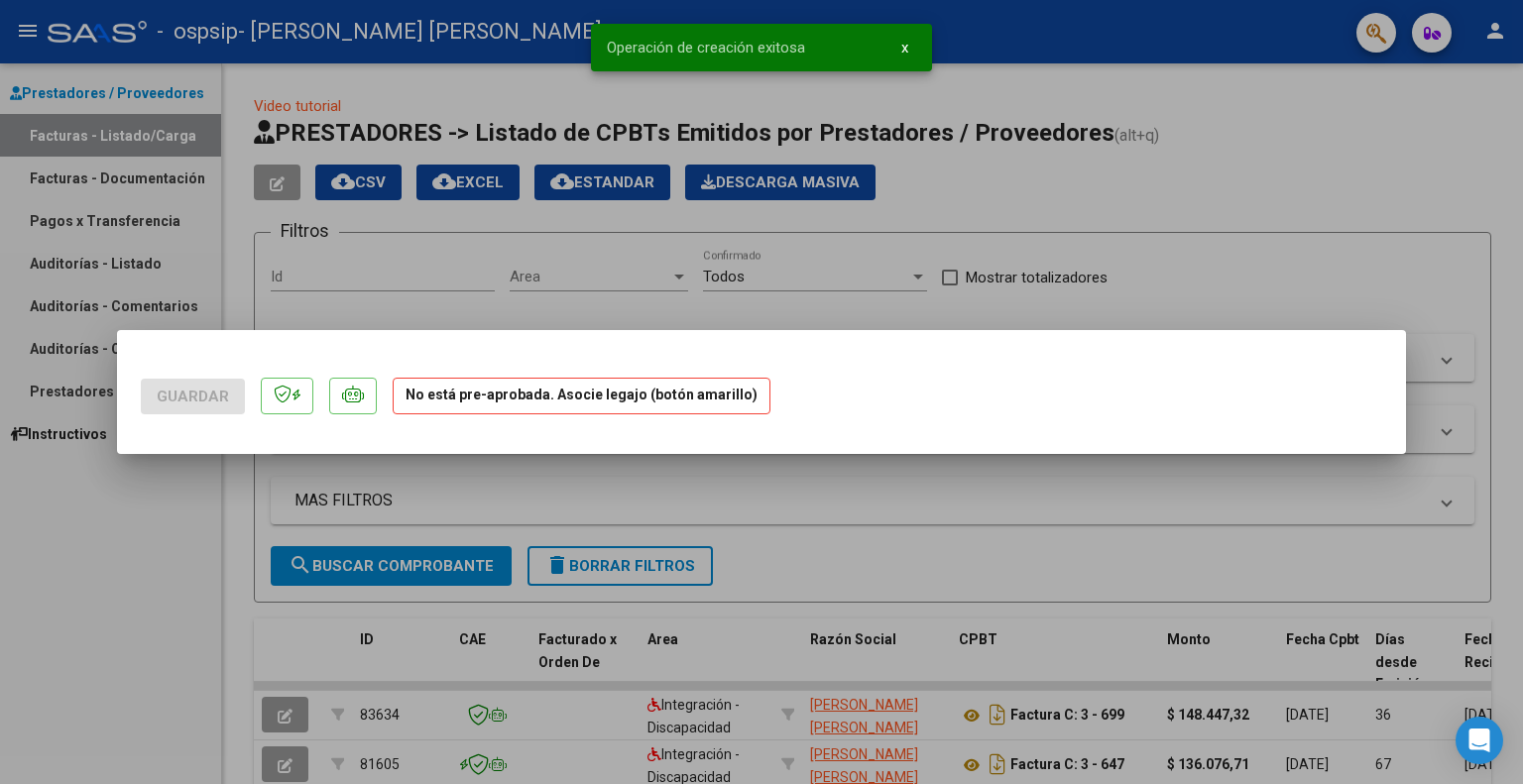 scroll, scrollTop: 0, scrollLeft: 0, axis: both 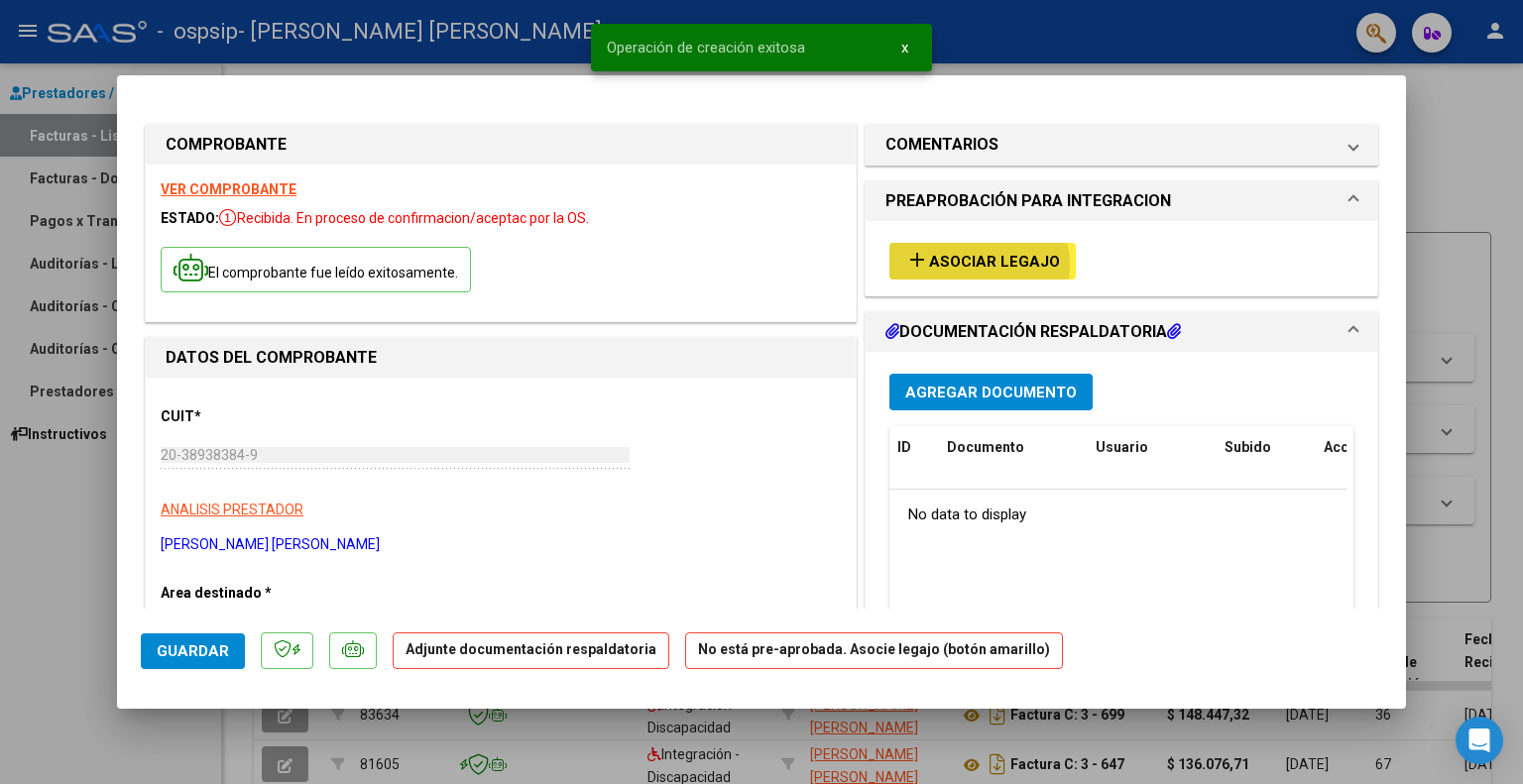 click on "Asociar Legajo" at bounding box center (995, 262) 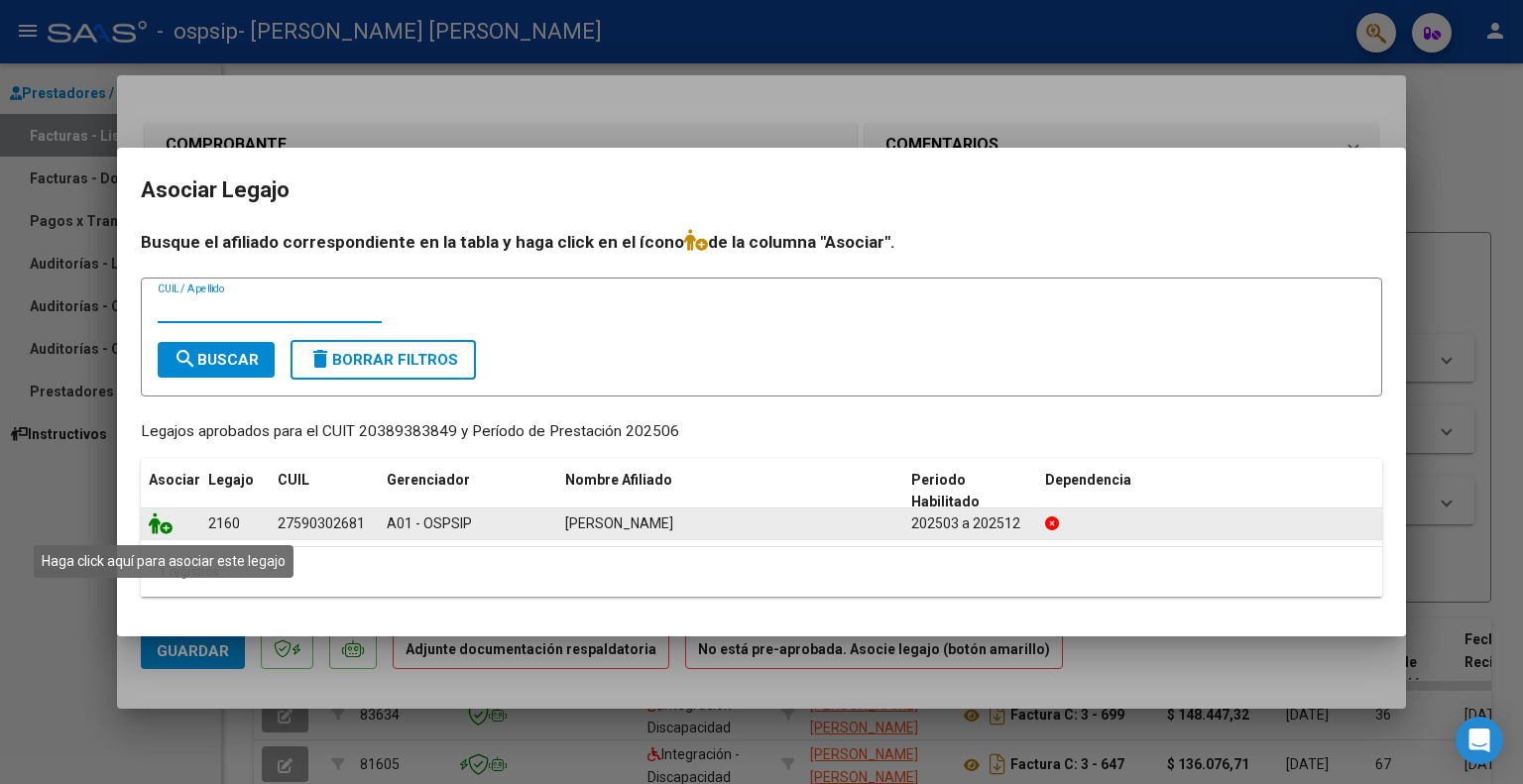 click 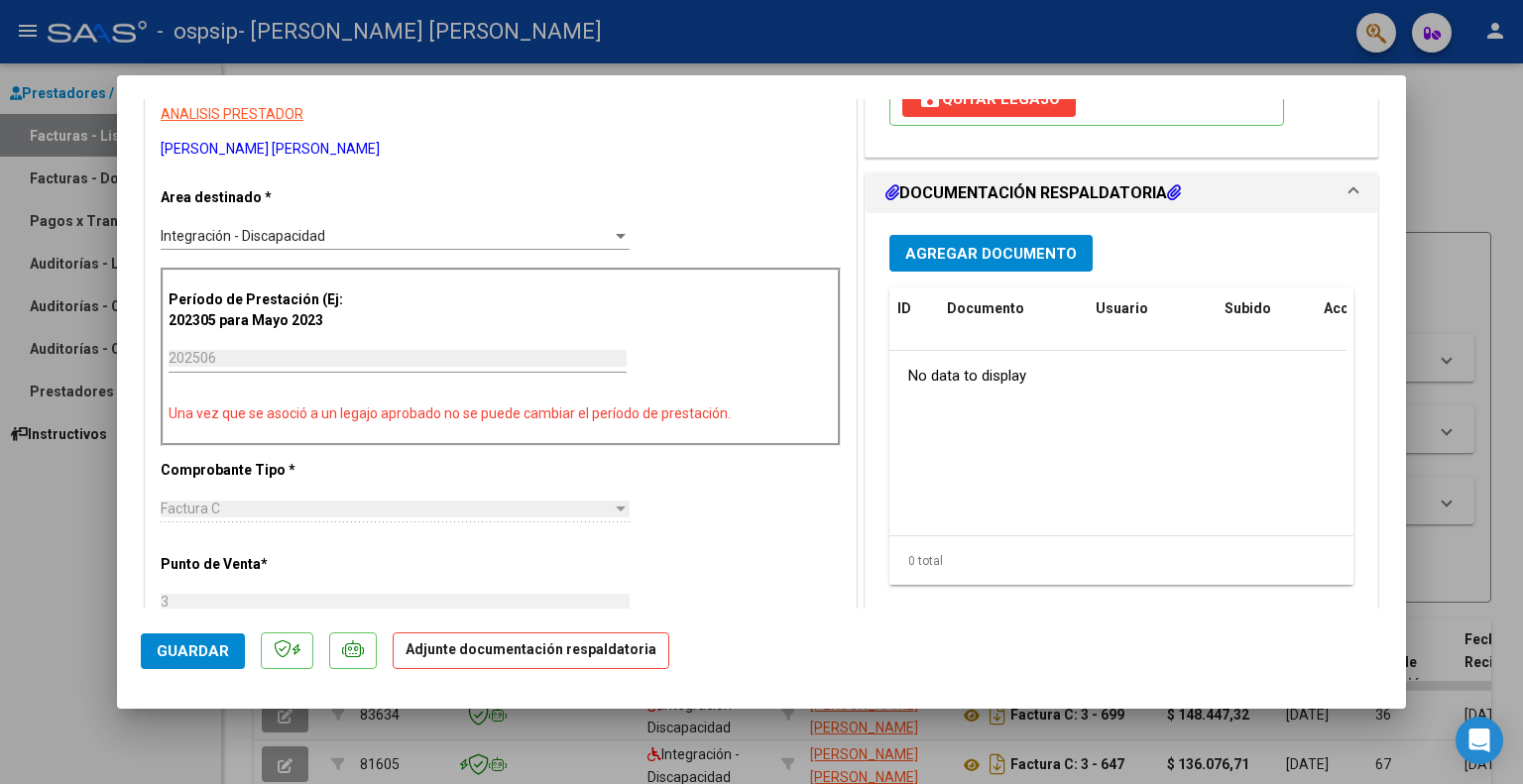 scroll, scrollTop: 396, scrollLeft: 0, axis: vertical 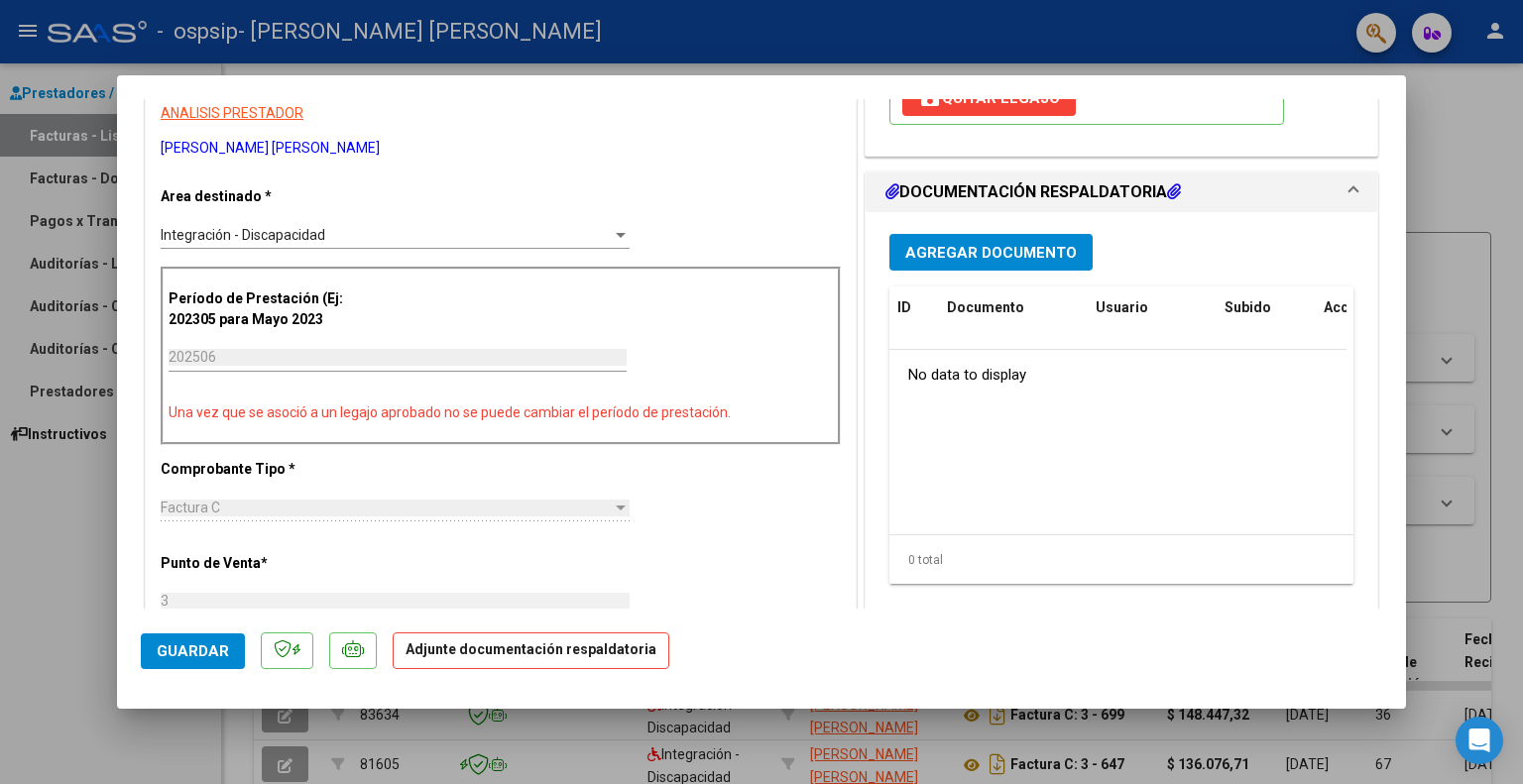 click on "Agregar Documento" at bounding box center [991, 253] 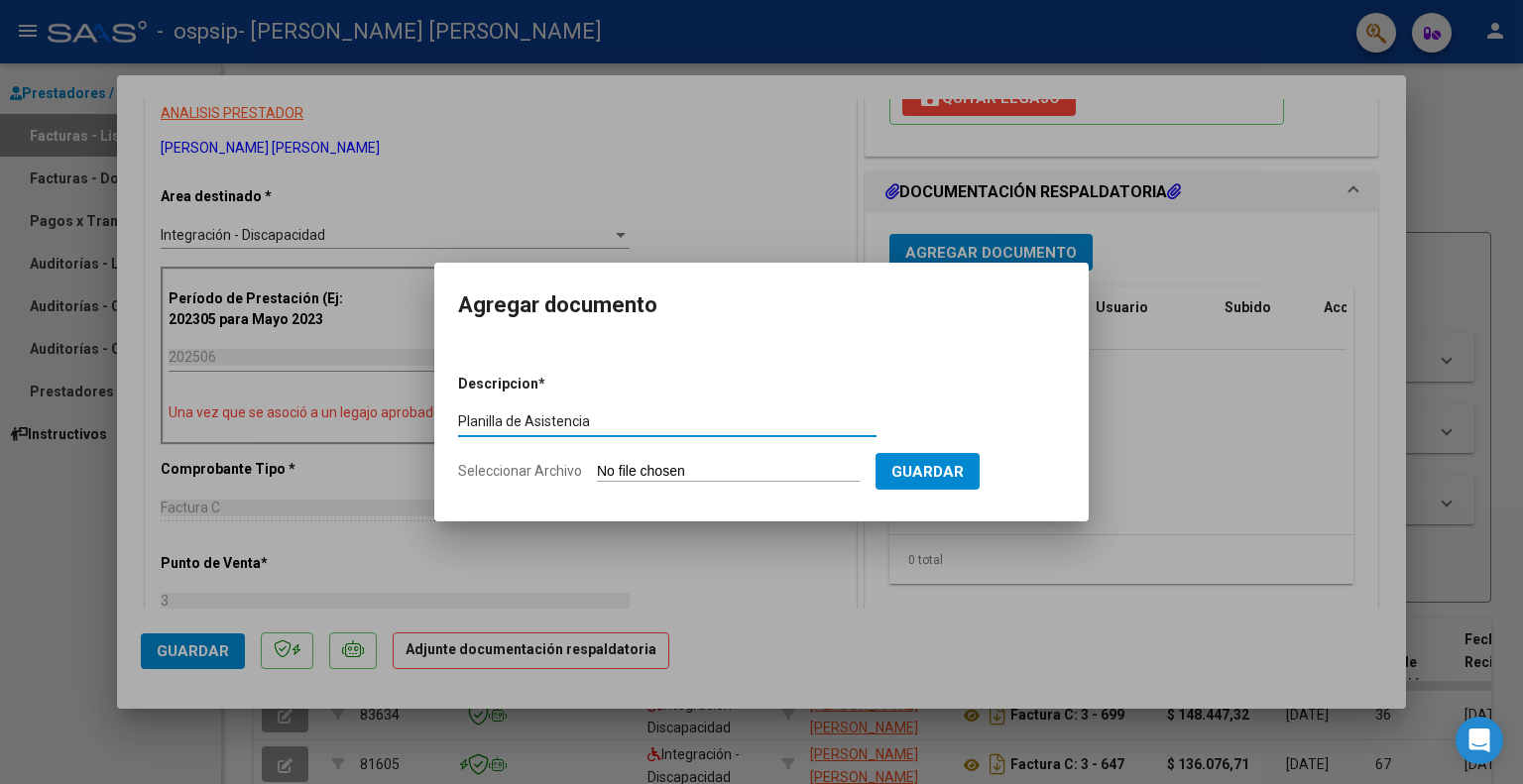 type on "Planilla de Asistencia" 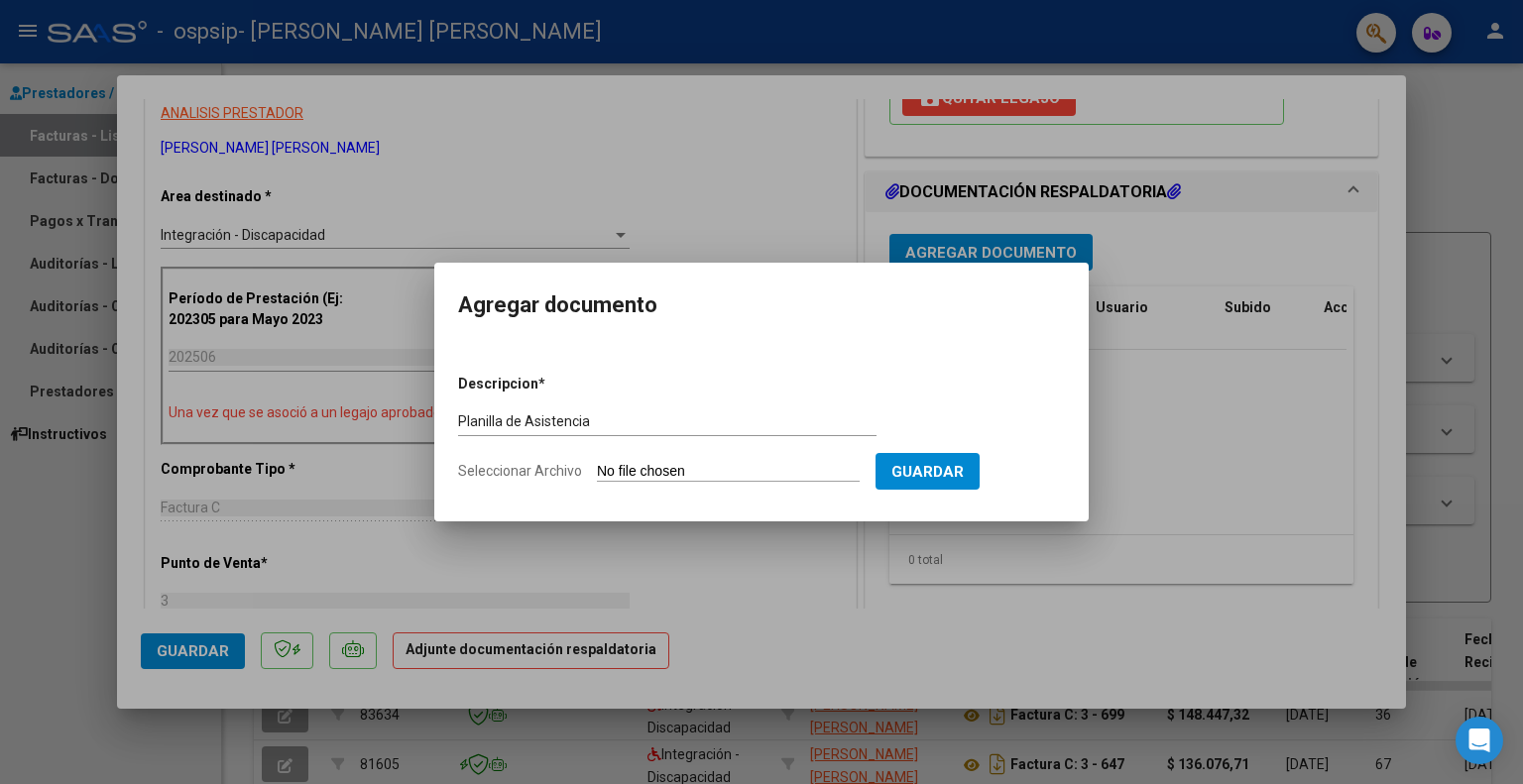 type on "C:\fakepath\Planilla [PERSON_NAME] 0625.pdf" 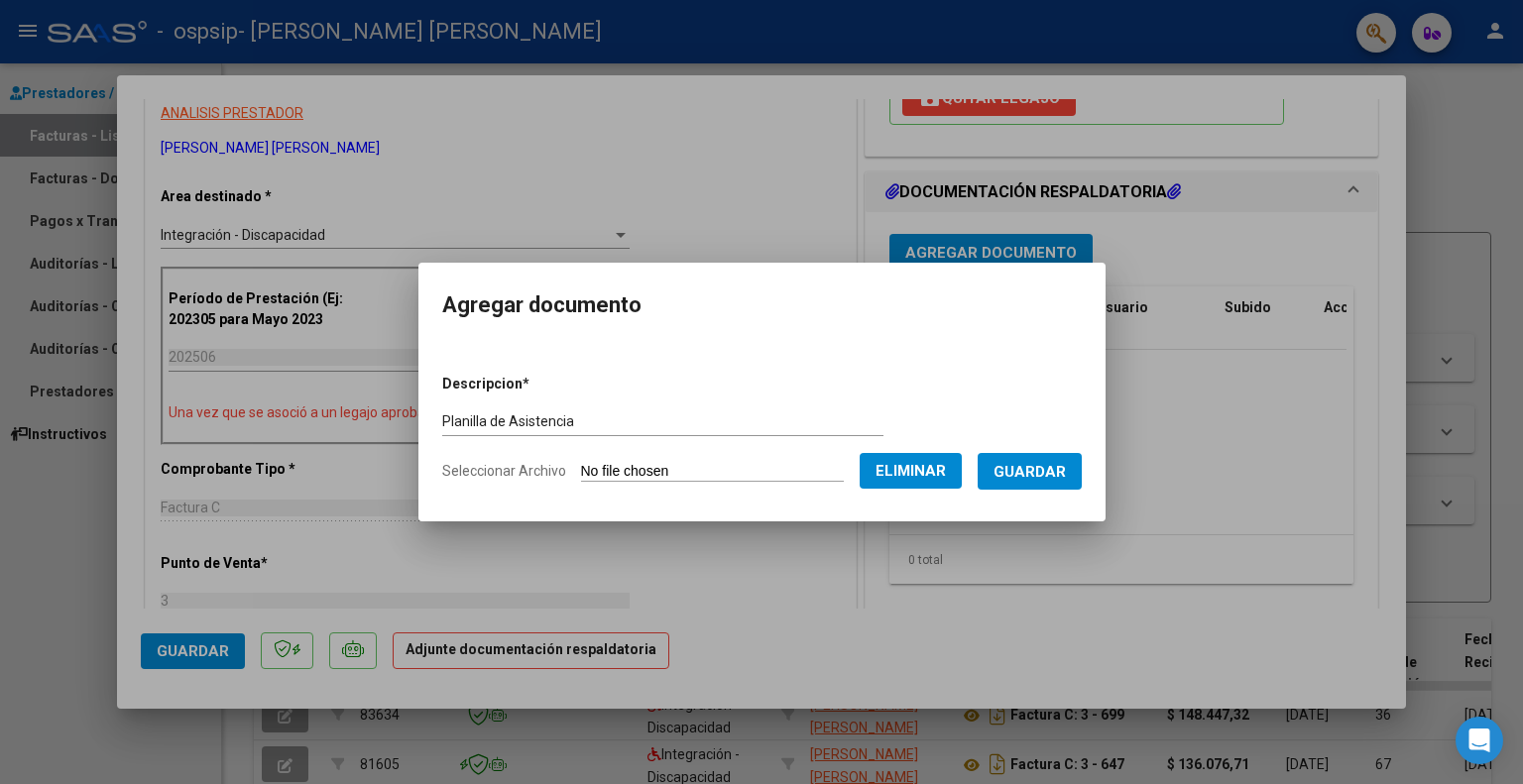 click on "Guardar" at bounding box center (1029, 472) 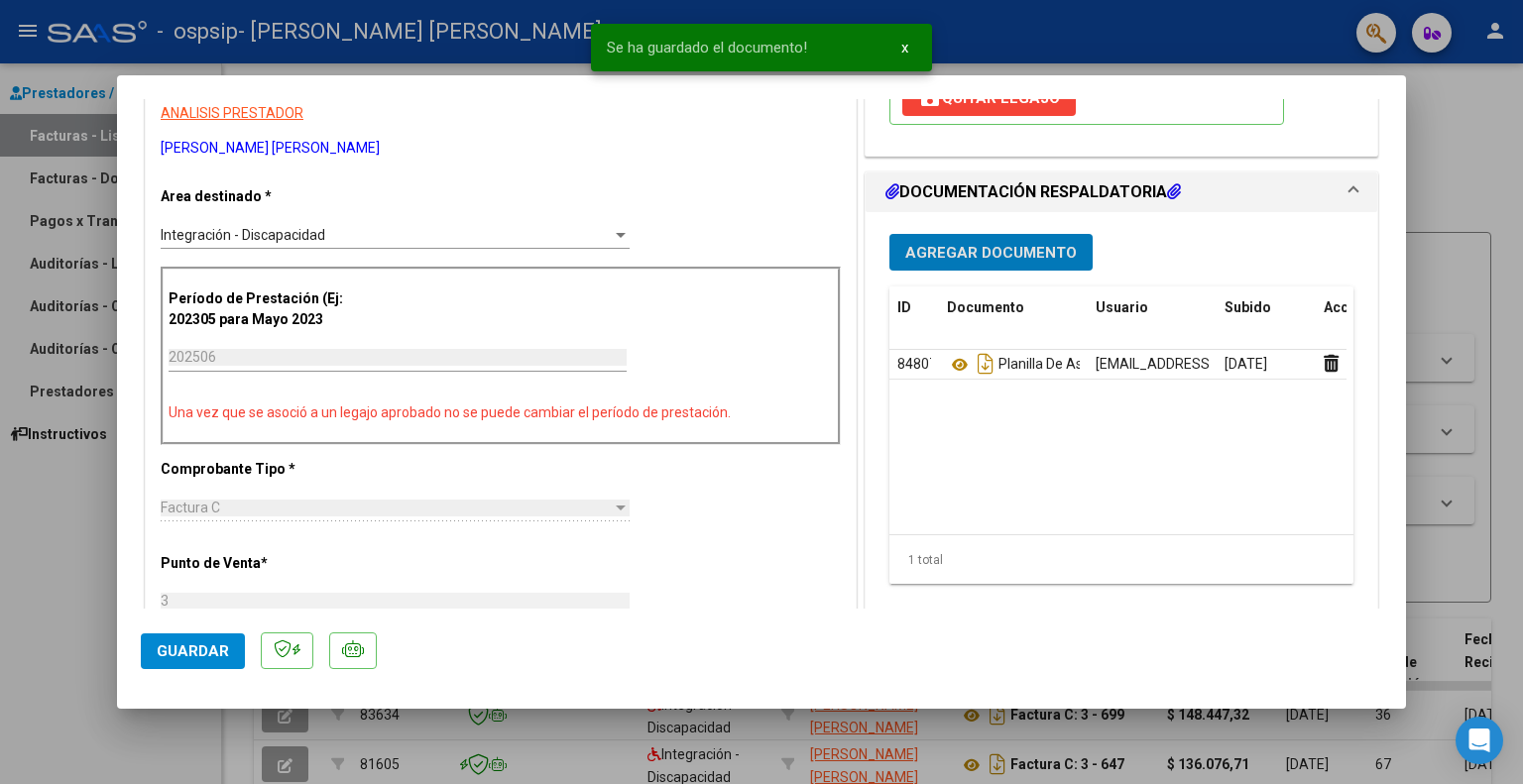 click on "Agregar Documento" at bounding box center [991, 253] 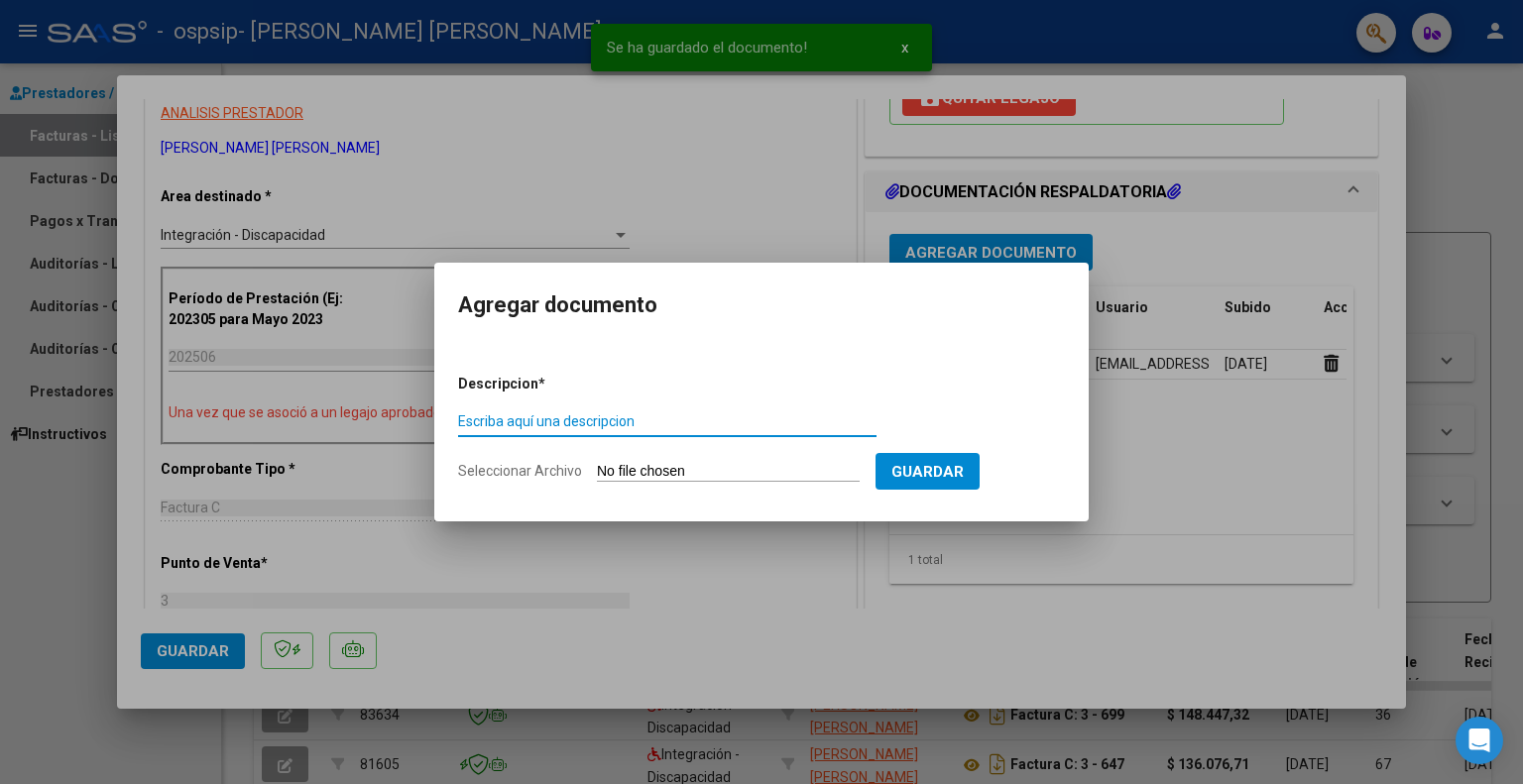 click at bounding box center [762, 392] 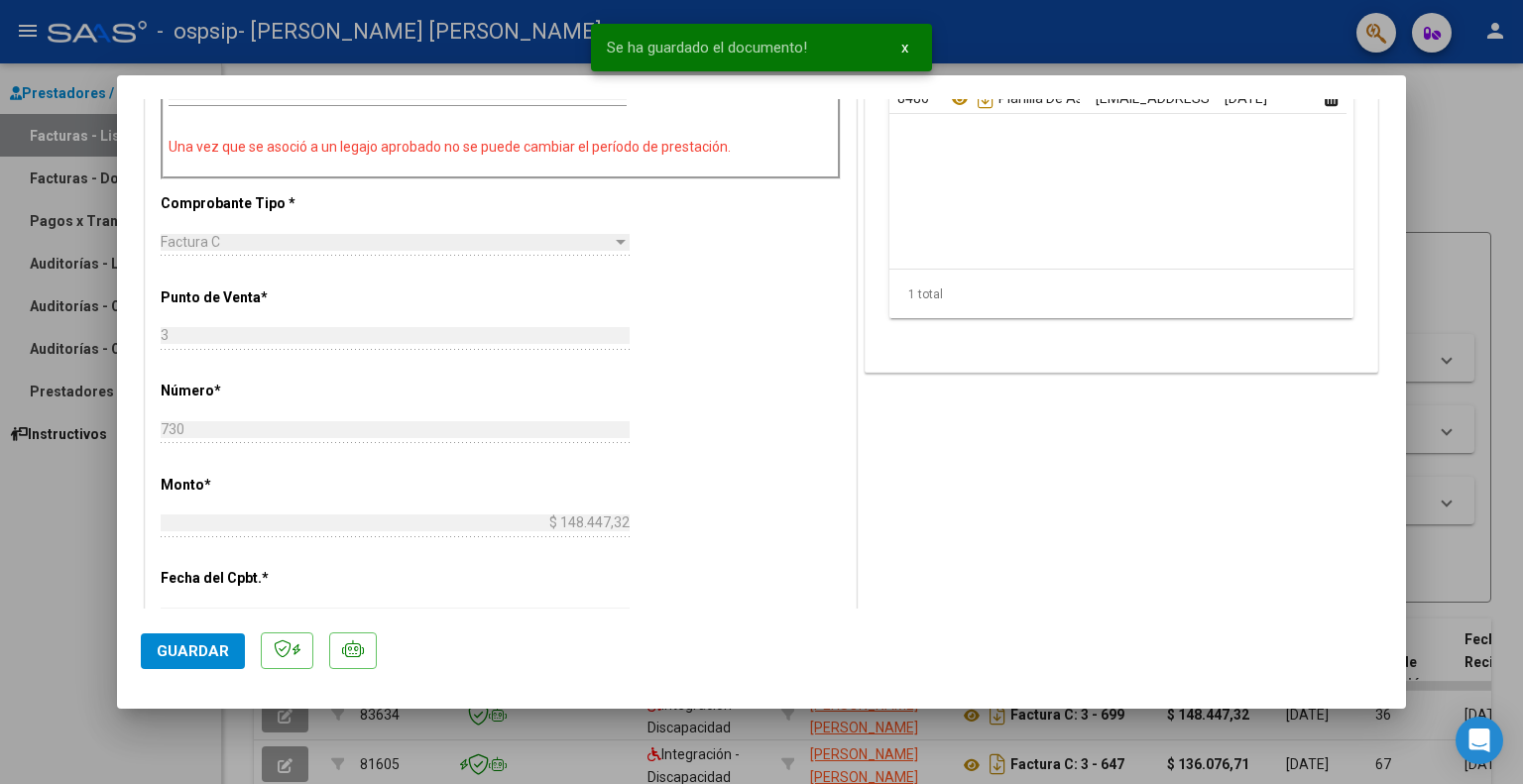 scroll, scrollTop: 793, scrollLeft: 0, axis: vertical 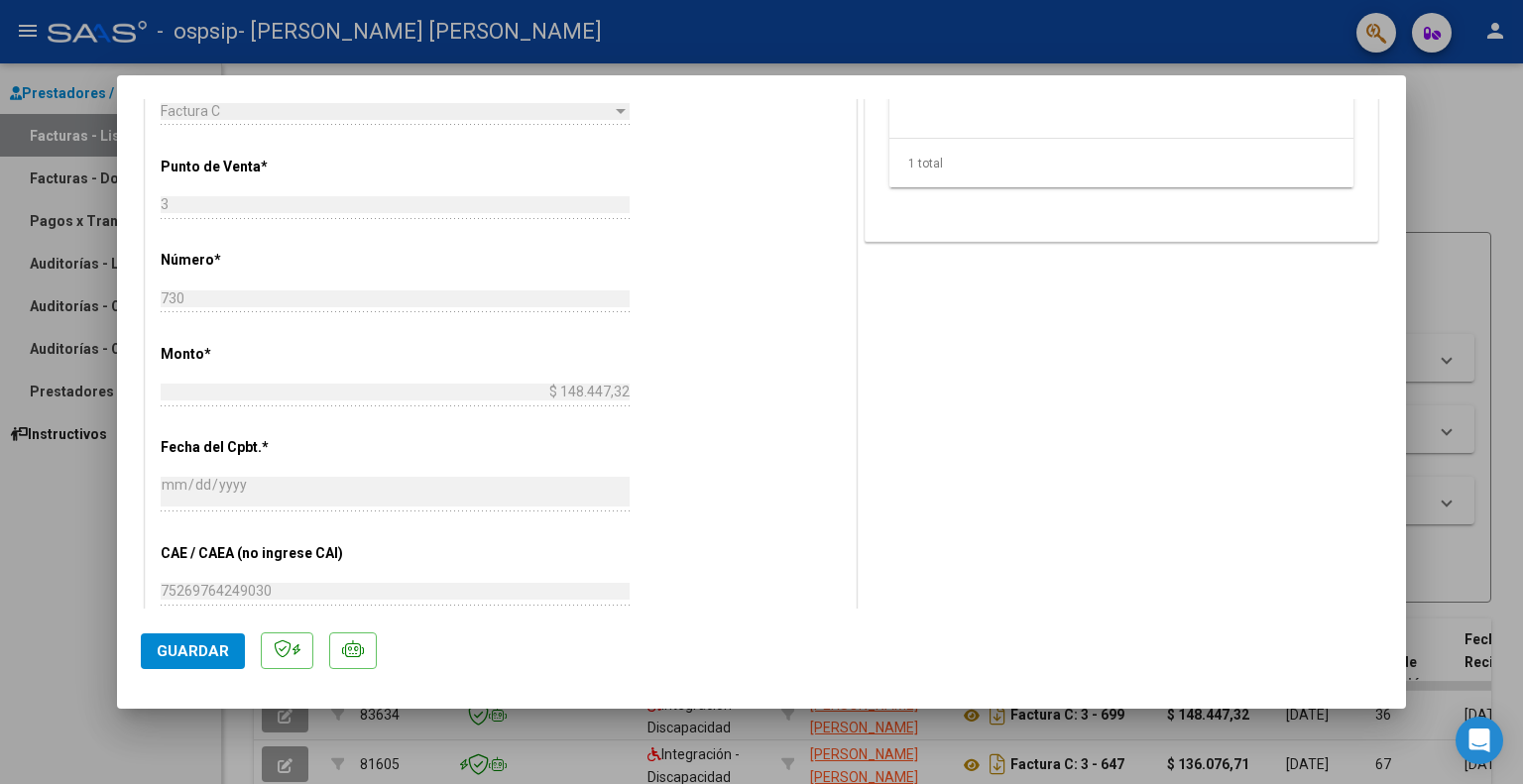 click on "Guardar" 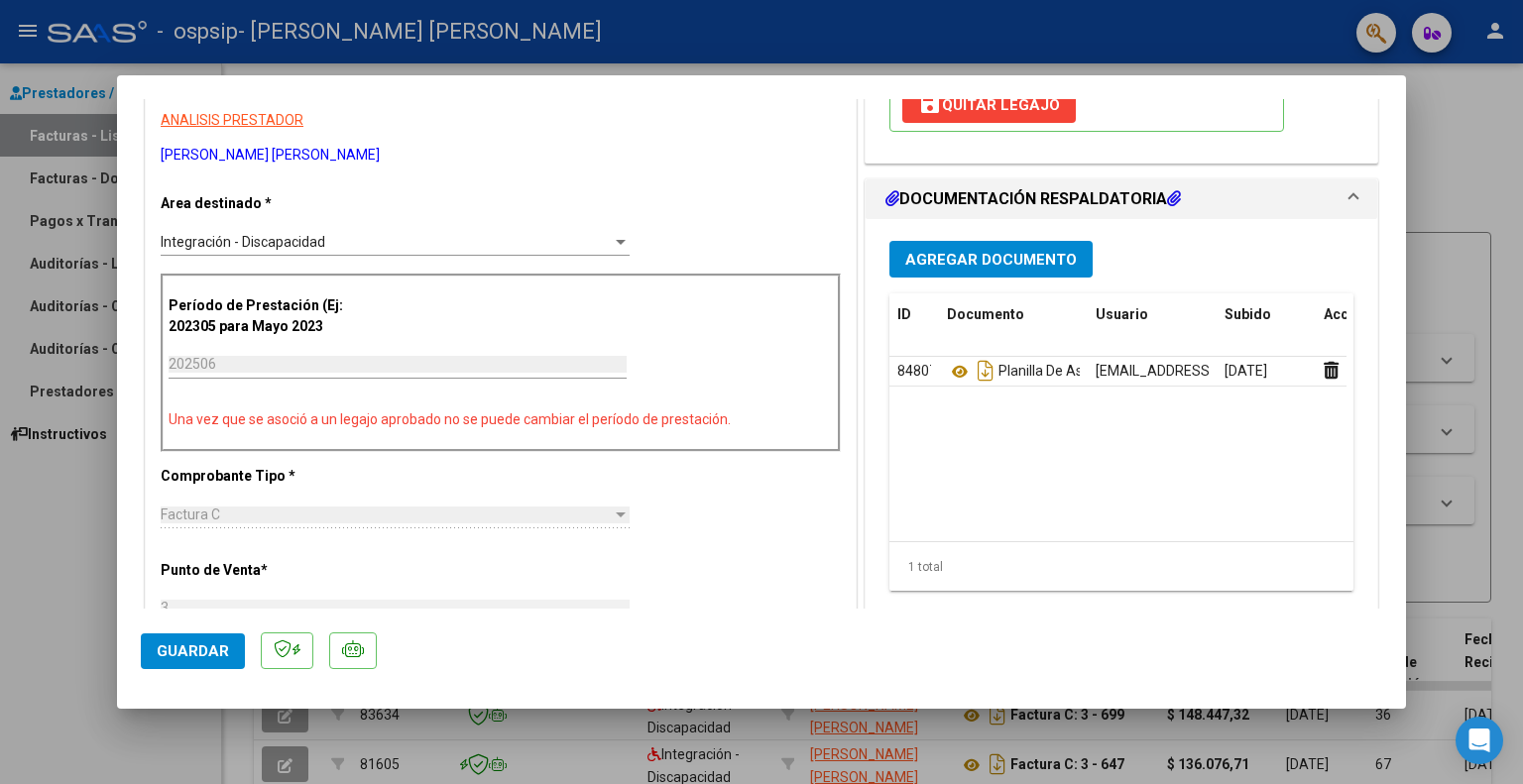 scroll, scrollTop: 496, scrollLeft: 0, axis: vertical 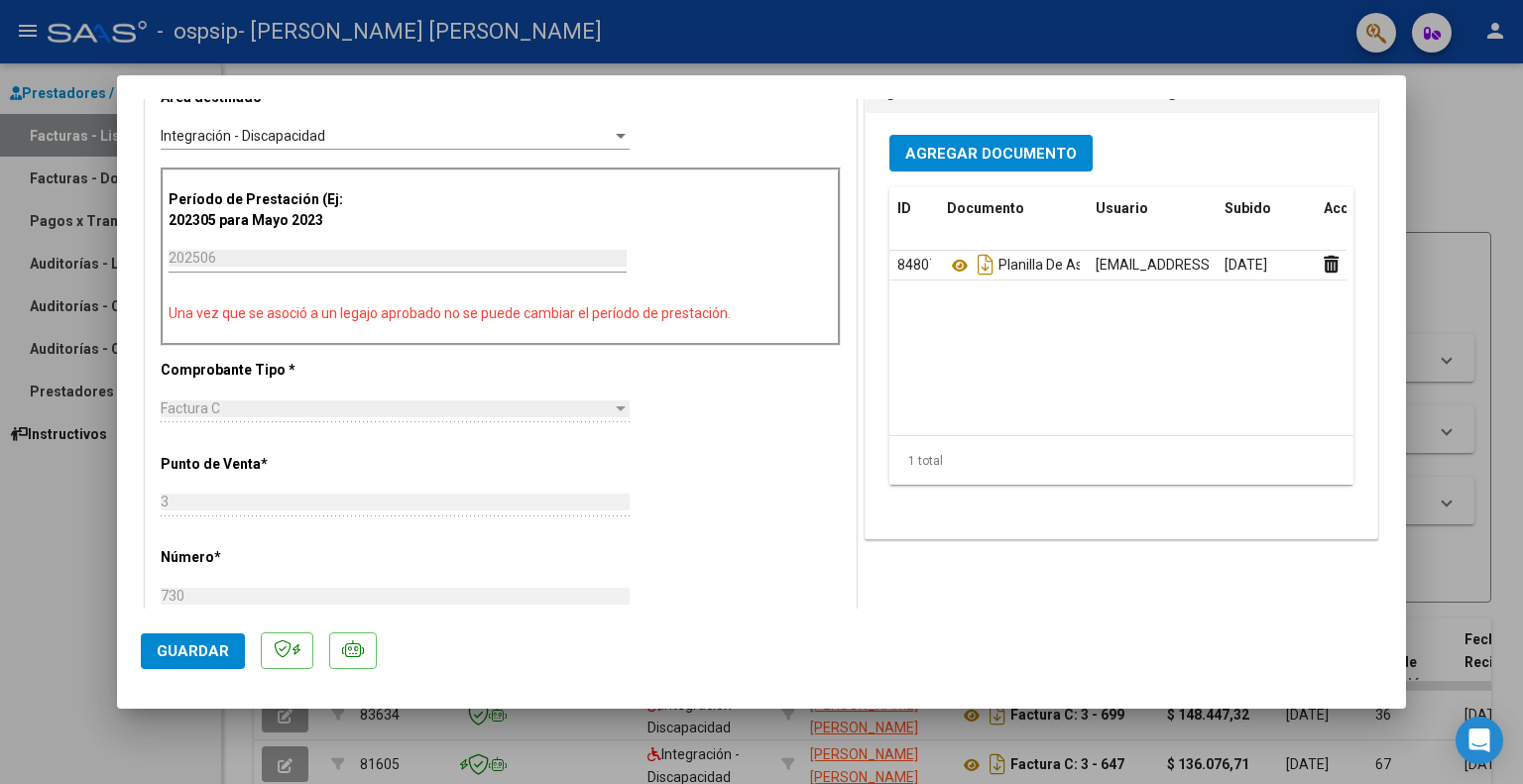 click on "Agregar Documento" at bounding box center (991, 154) 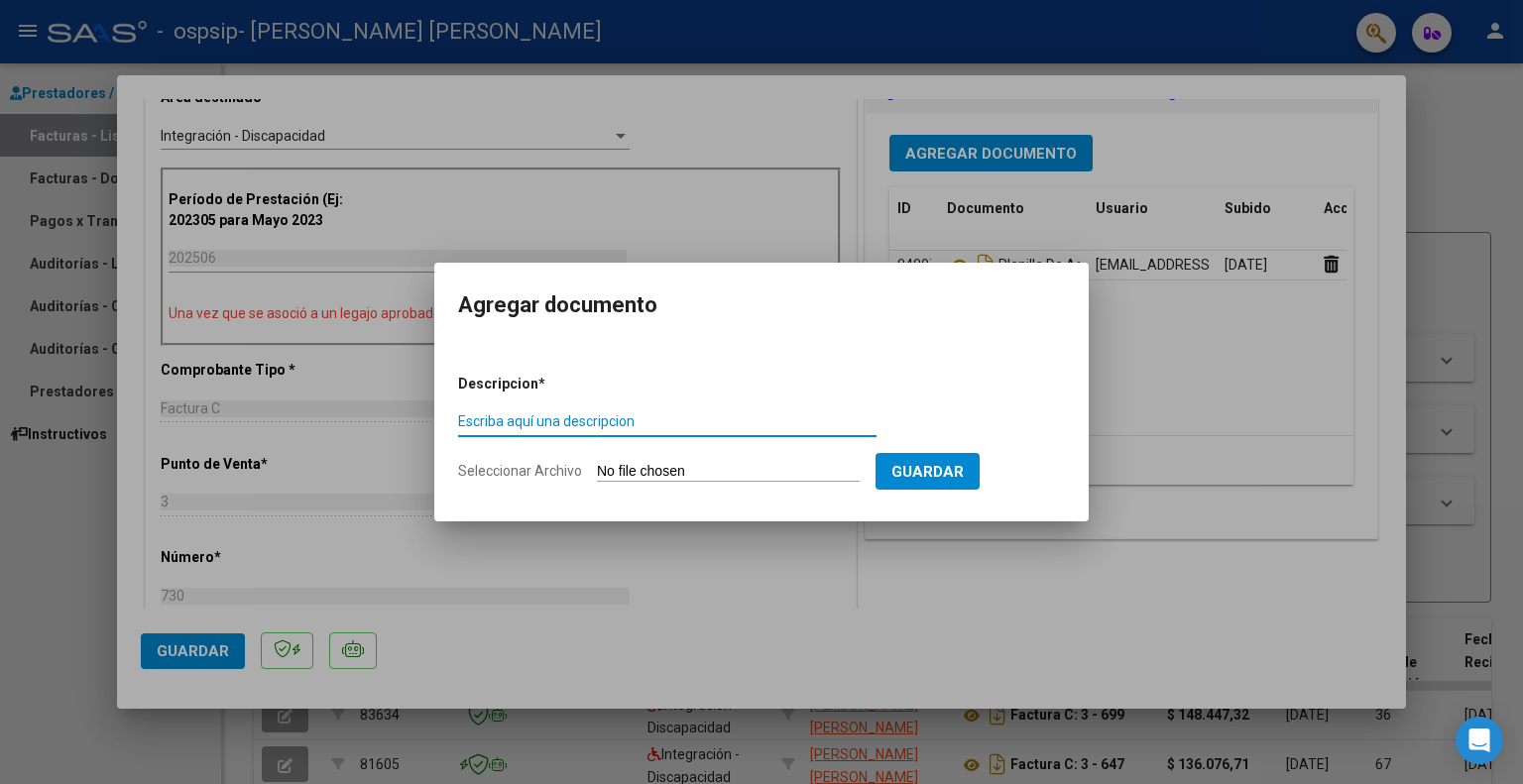 click at bounding box center [762, 392] 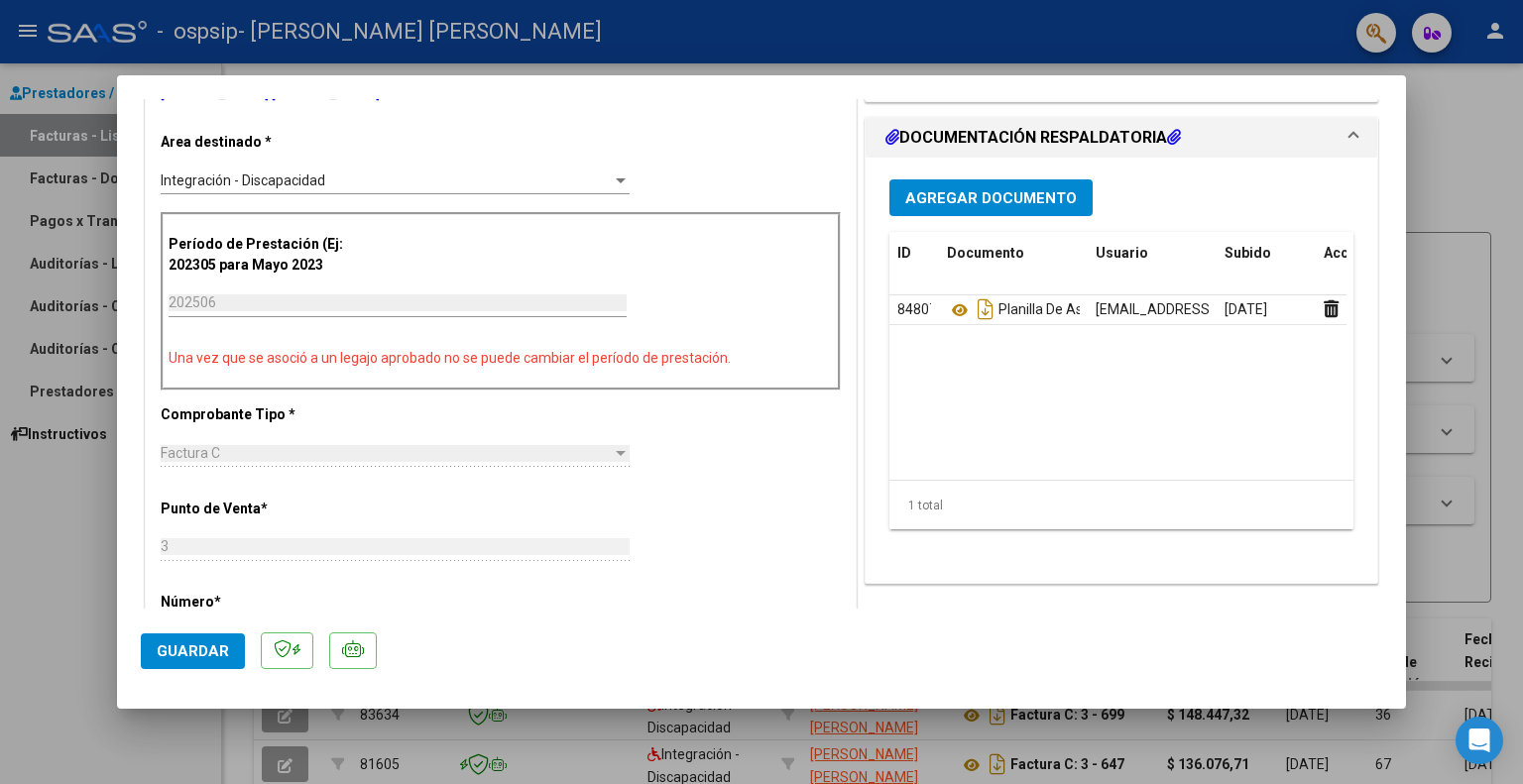 scroll, scrollTop: 595, scrollLeft: 0, axis: vertical 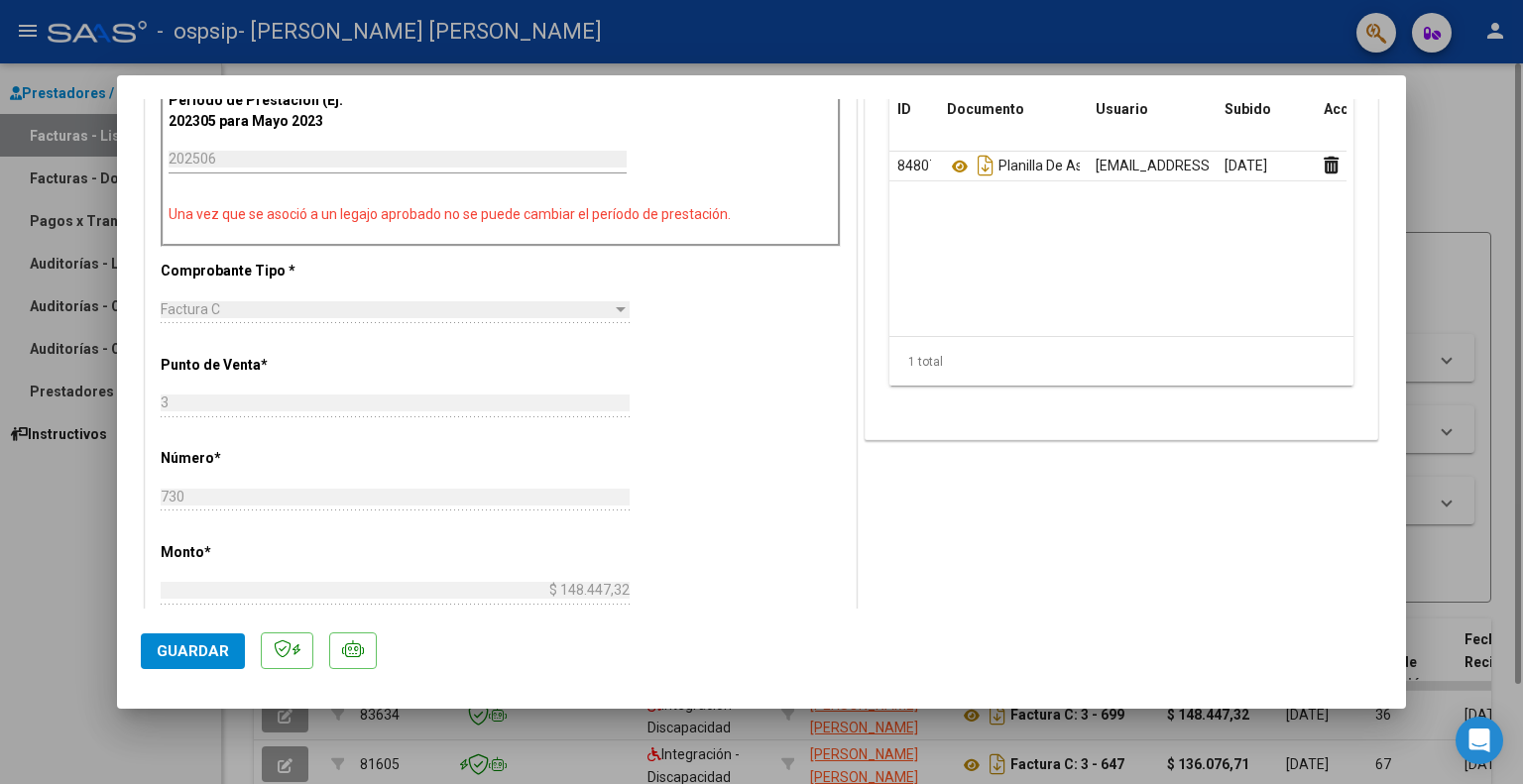 click at bounding box center (762, 392) 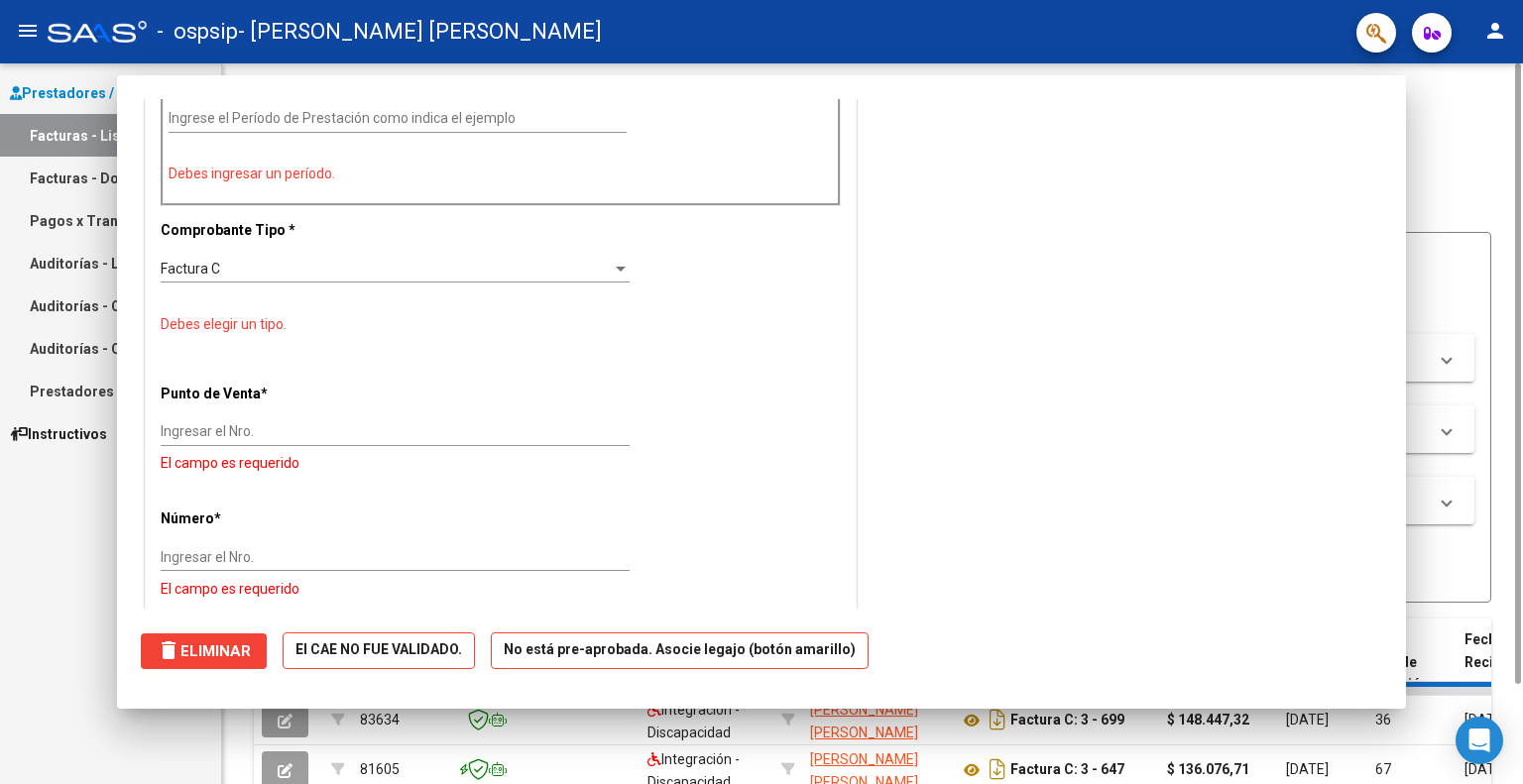 scroll, scrollTop: 0, scrollLeft: 0, axis: both 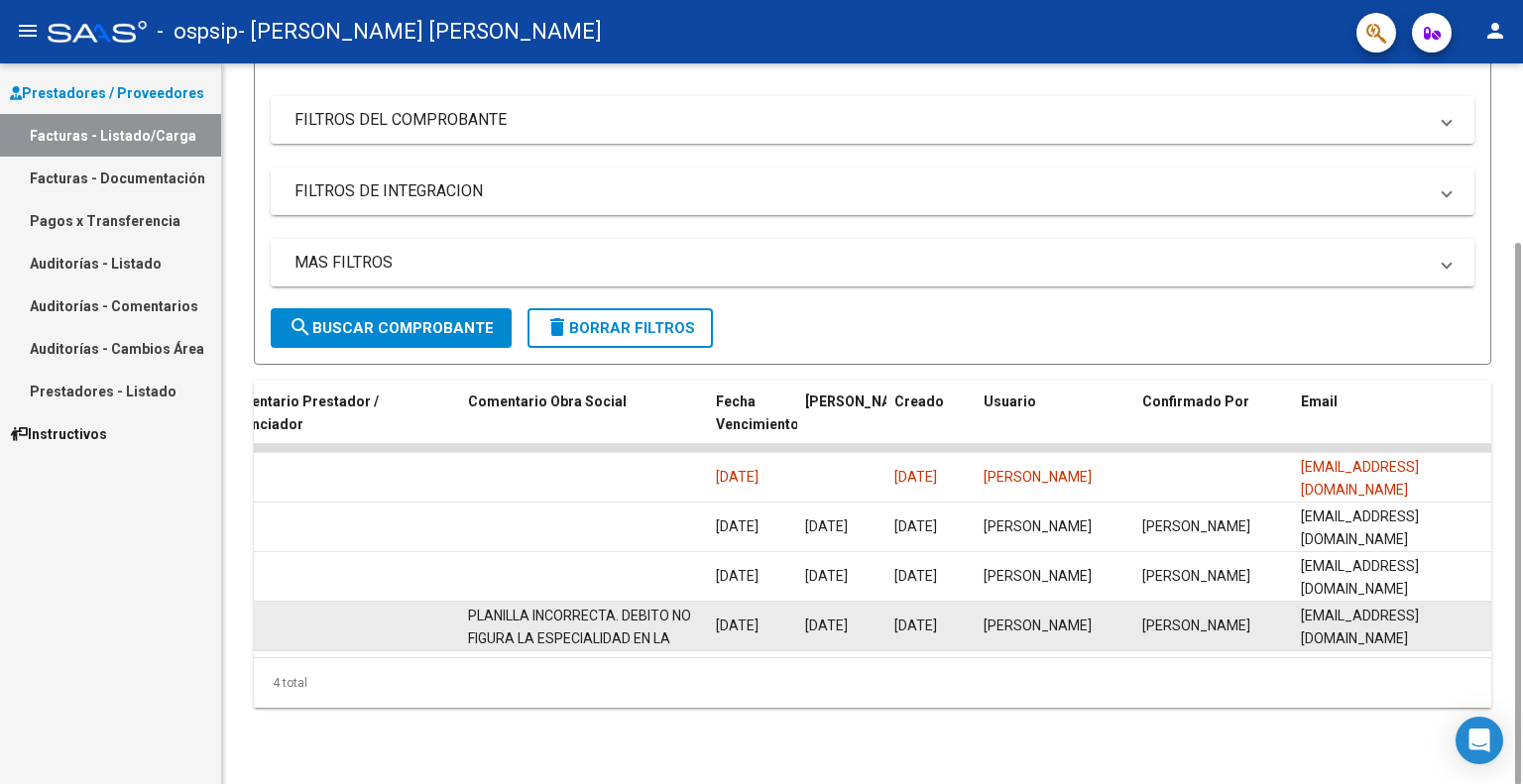 click on "PLANILLA INCORRECTA. DEBITO  NO FIGURA LA ESPECIALIDAD EN LA FACTURA" 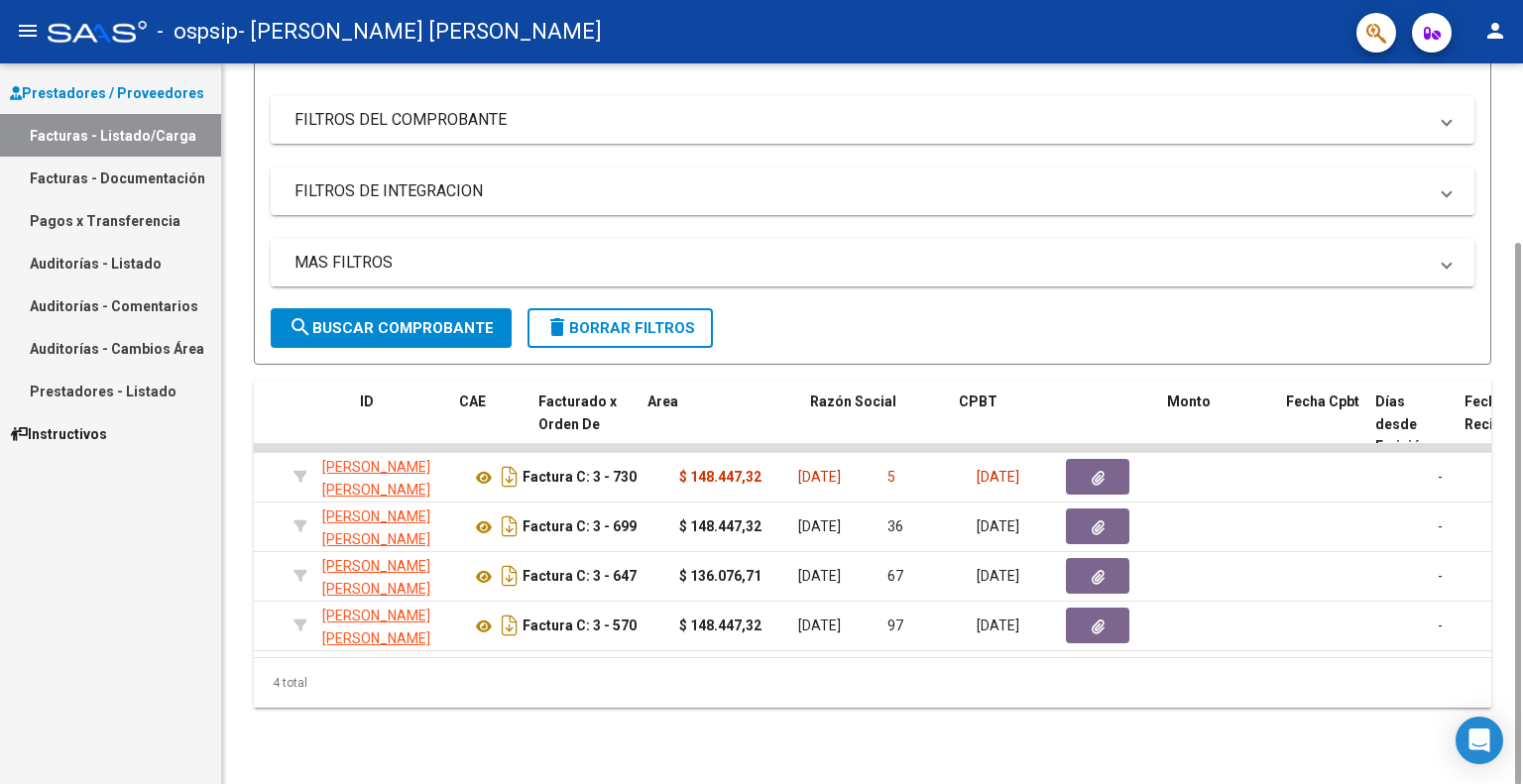 scroll, scrollTop: 0, scrollLeft: 0, axis: both 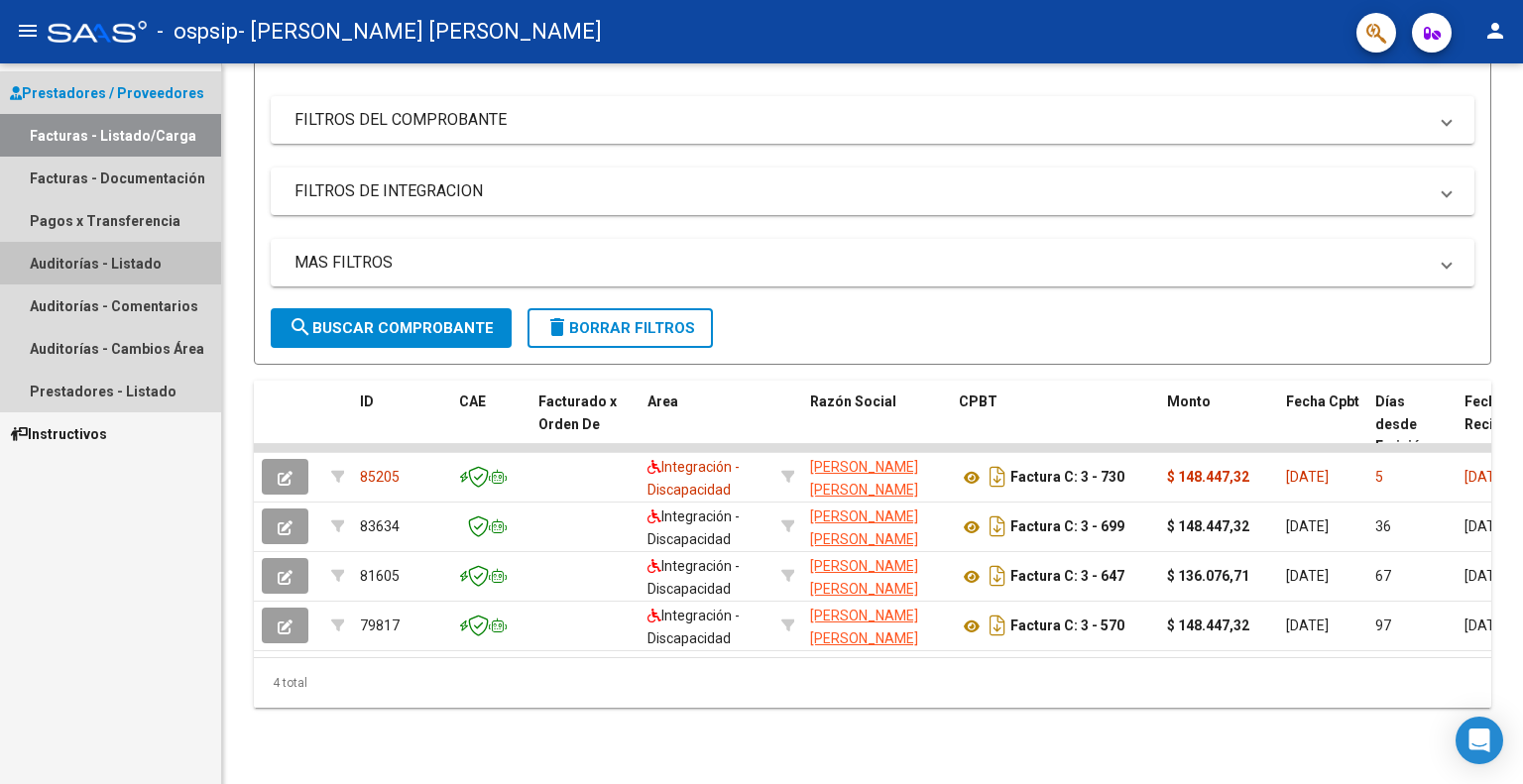 click on "Auditorías - Listado" at bounding box center (110, 263) 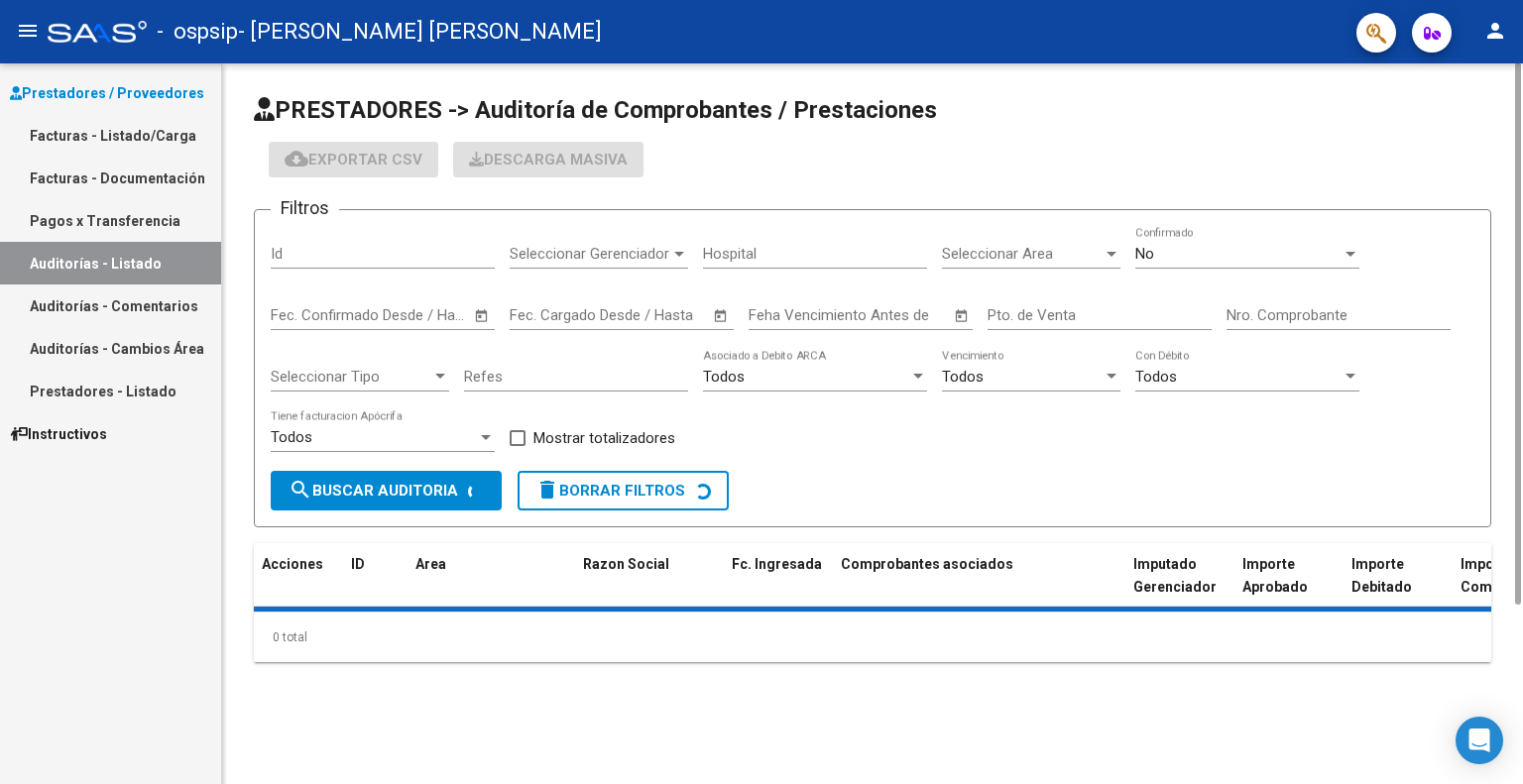 scroll, scrollTop: 0, scrollLeft: 0, axis: both 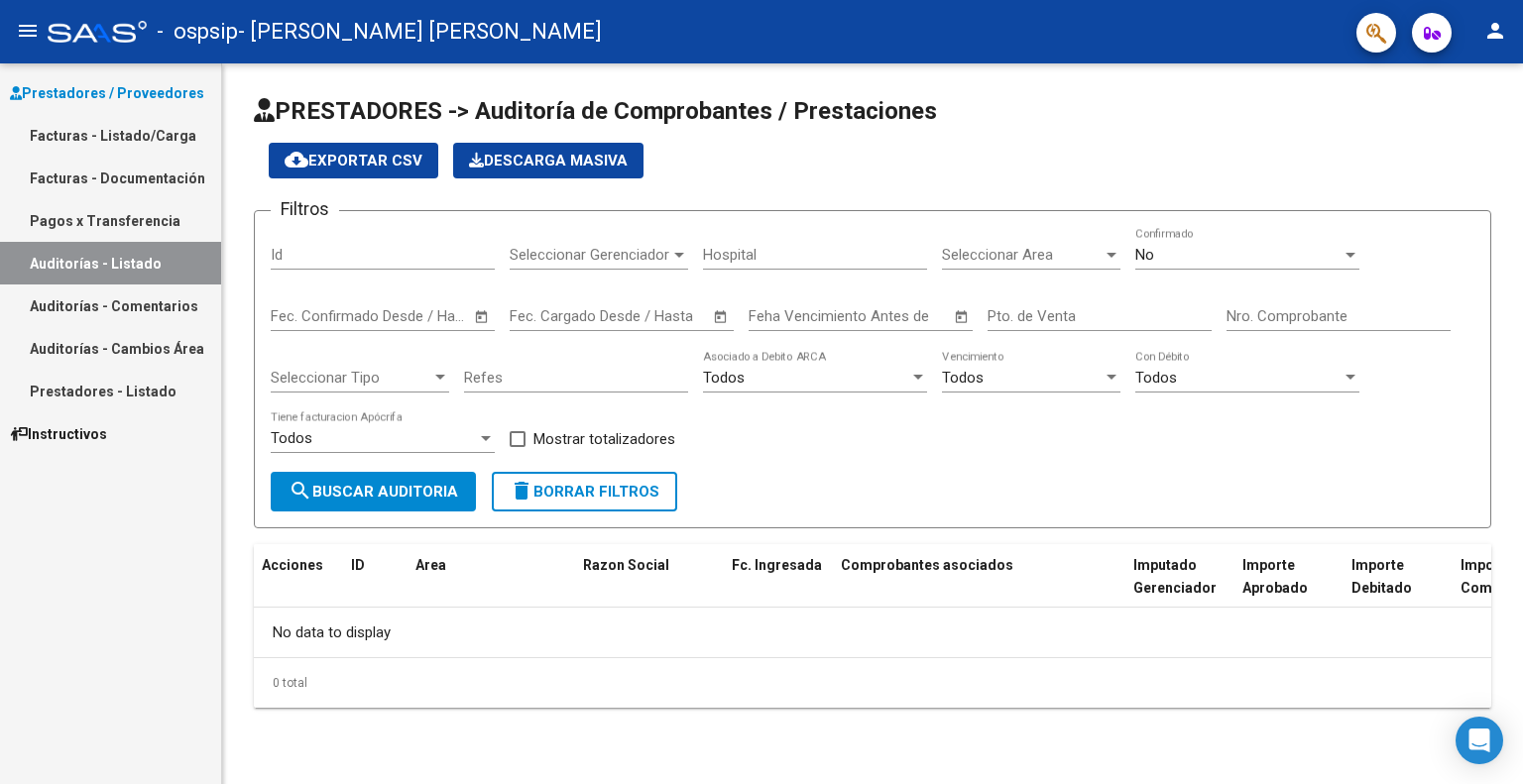 click on "Auditorías - Comentarios" at bounding box center [110, 305] 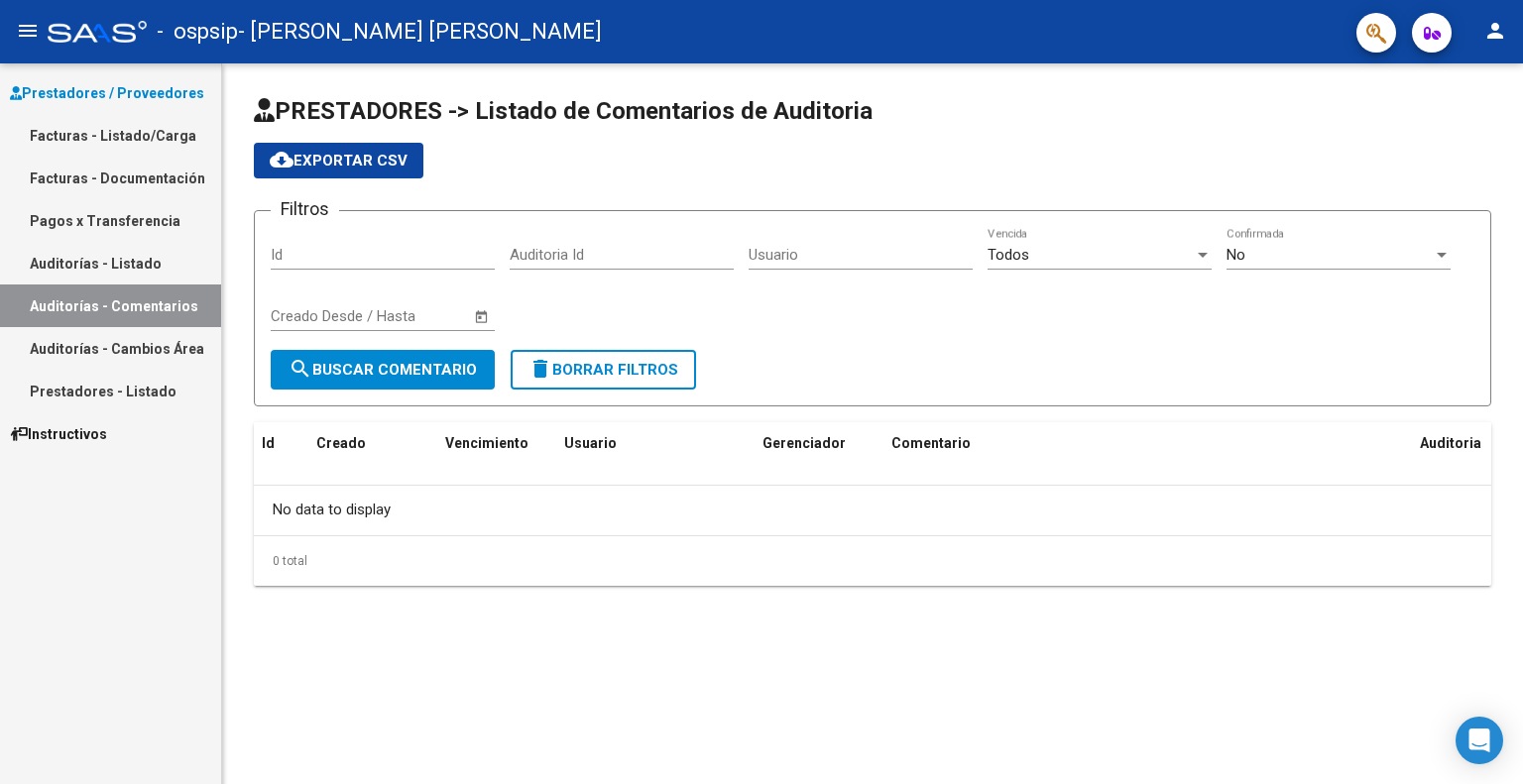 click on "Auditorías - Cambios Área" at bounding box center (110, 348) 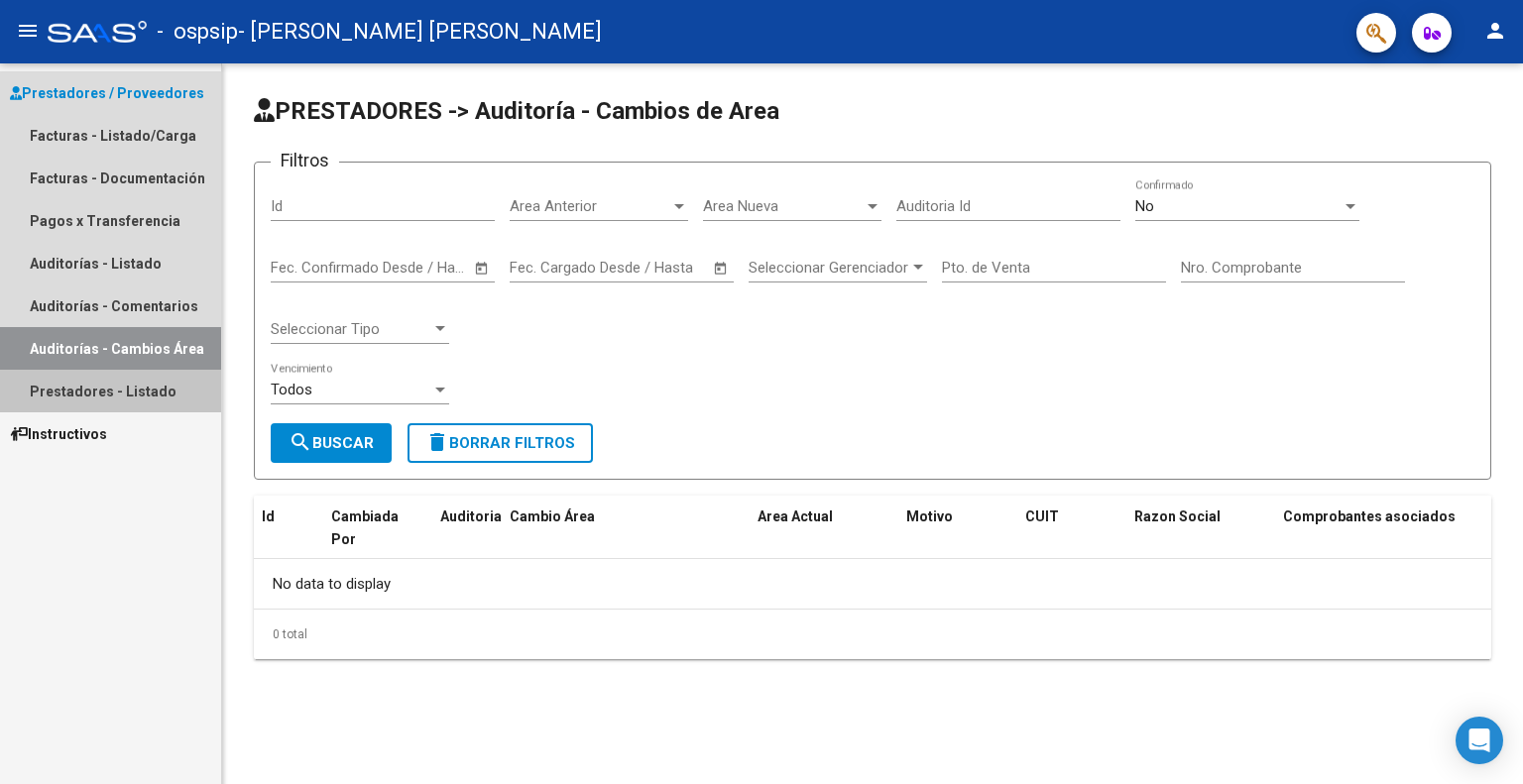 click on "Prestadores - Listado" at bounding box center (110, 391) 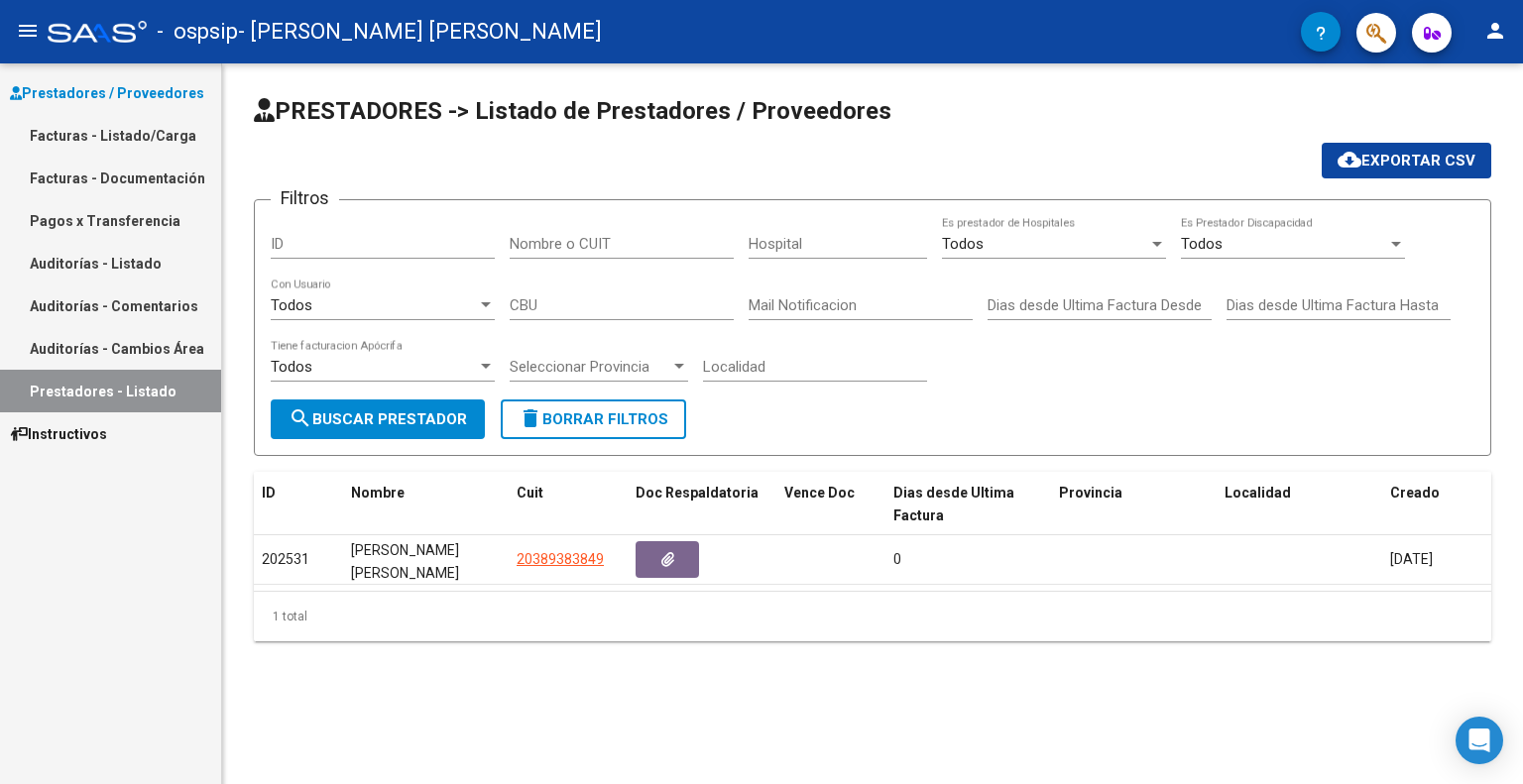 click on "Pagos x Transferencia" at bounding box center [110, 220] 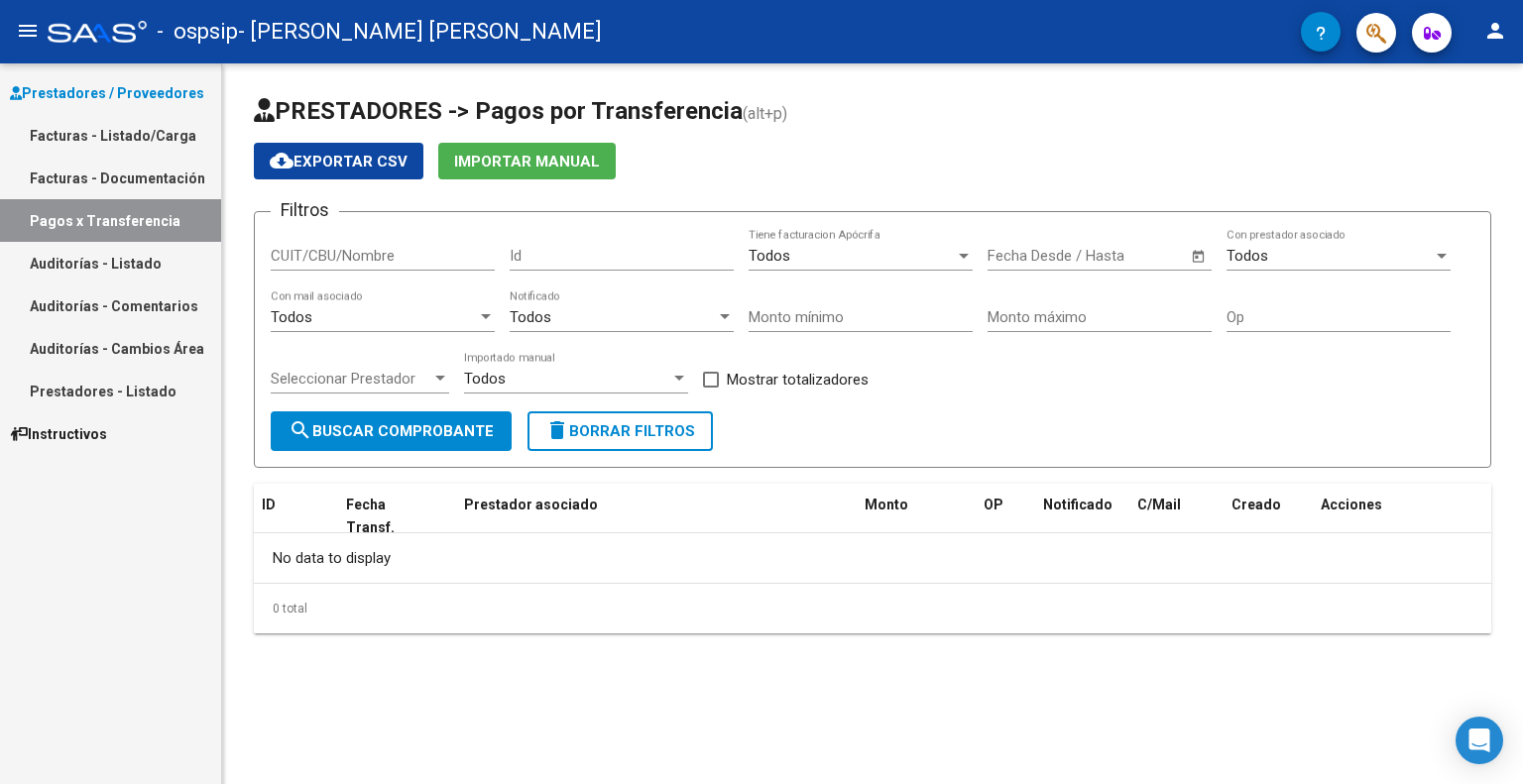 click on "Facturas - Documentación" at bounding box center (110, 177) 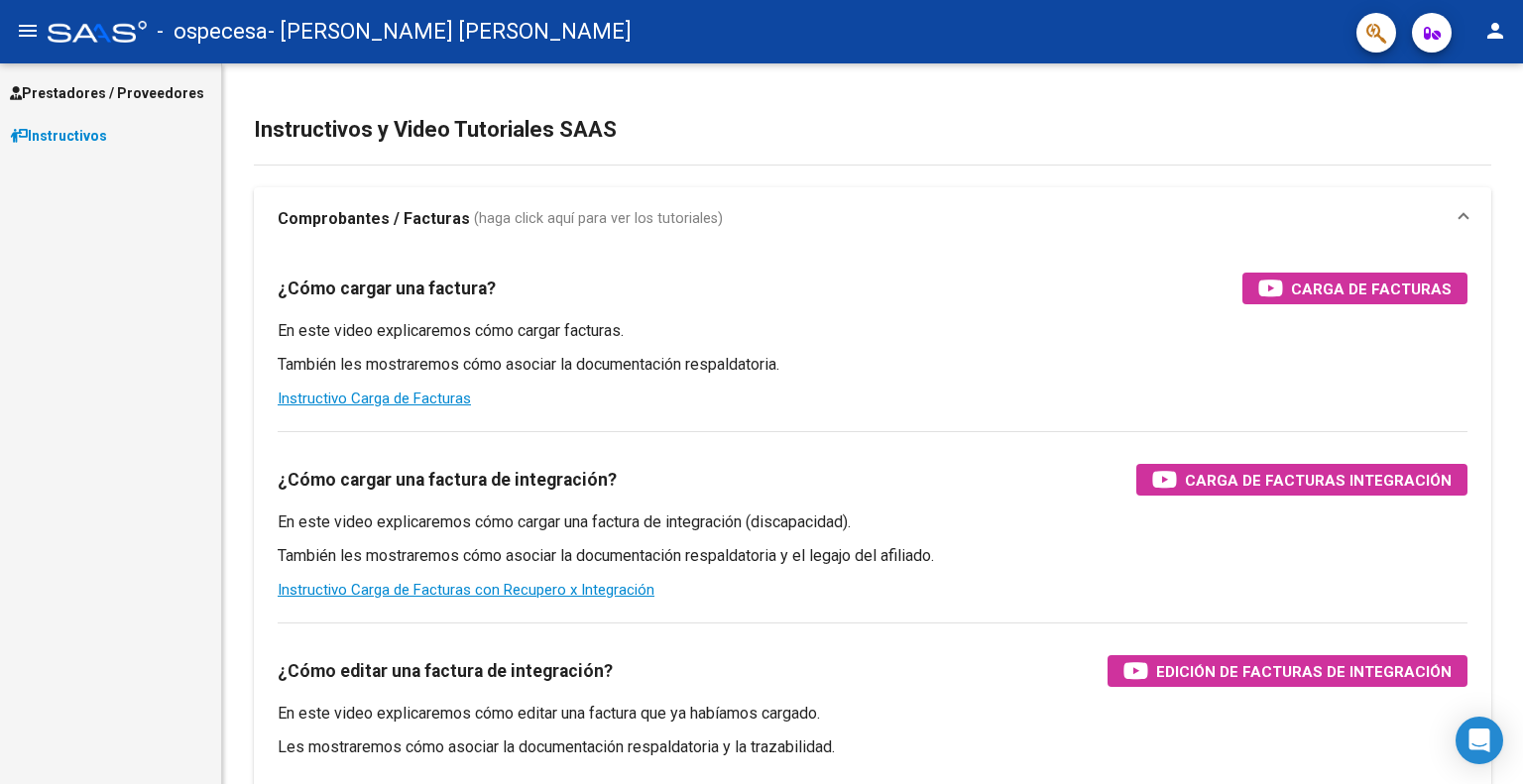 scroll, scrollTop: 0, scrollLeft: 0, axis: both 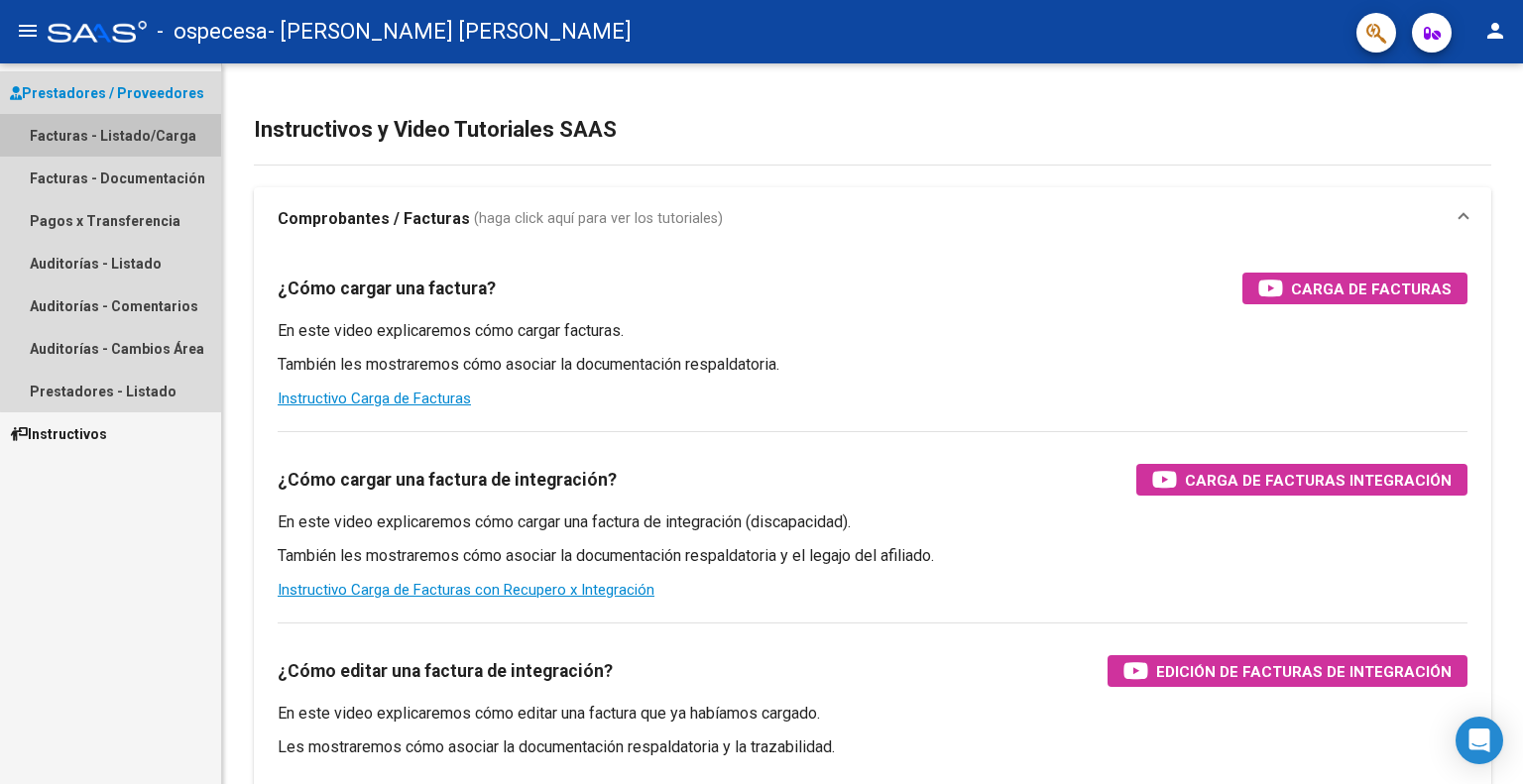 click on "Facturas - Listado/Carga" at bounding box center (110, 135) 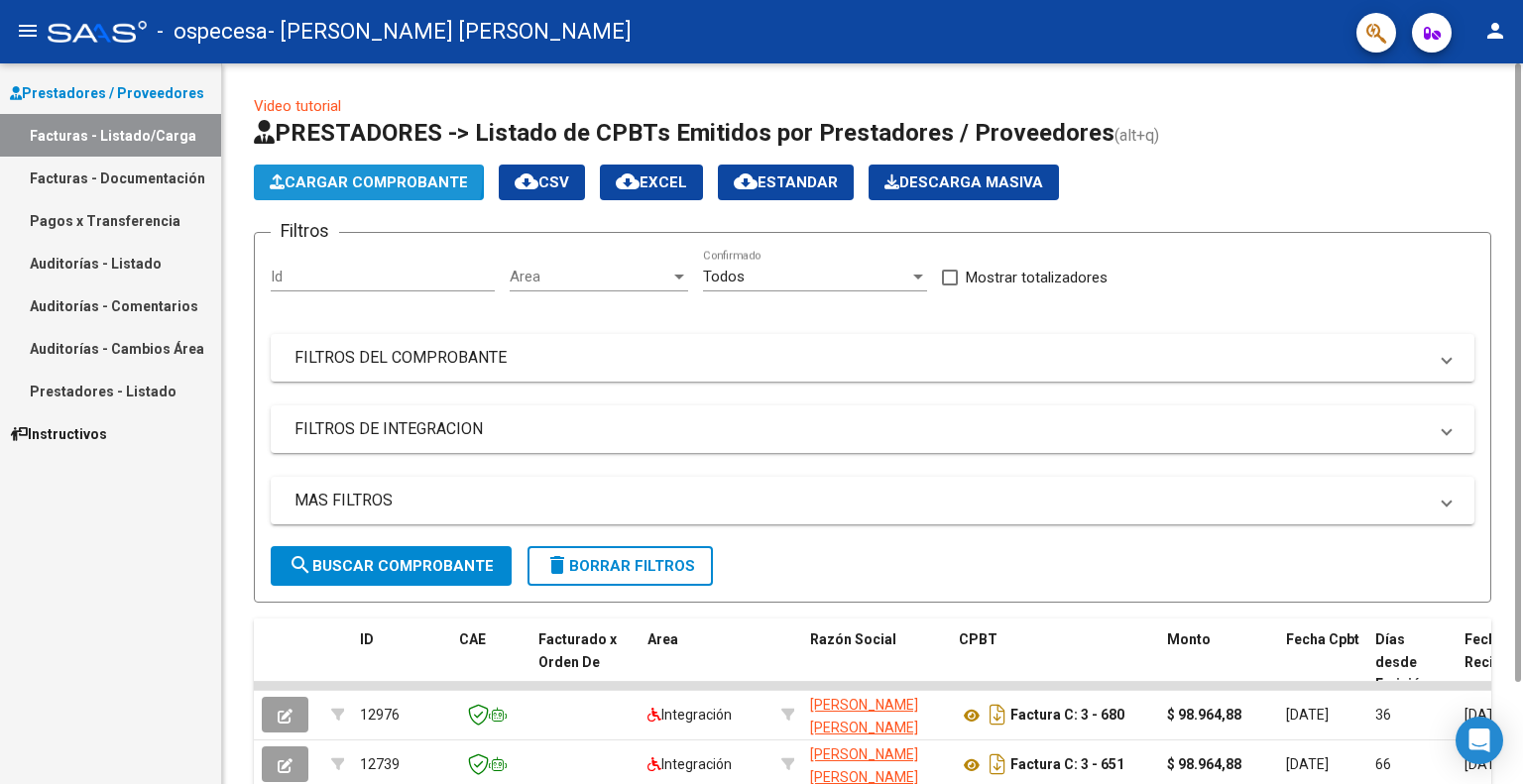 click on "Cargar Comprobante" 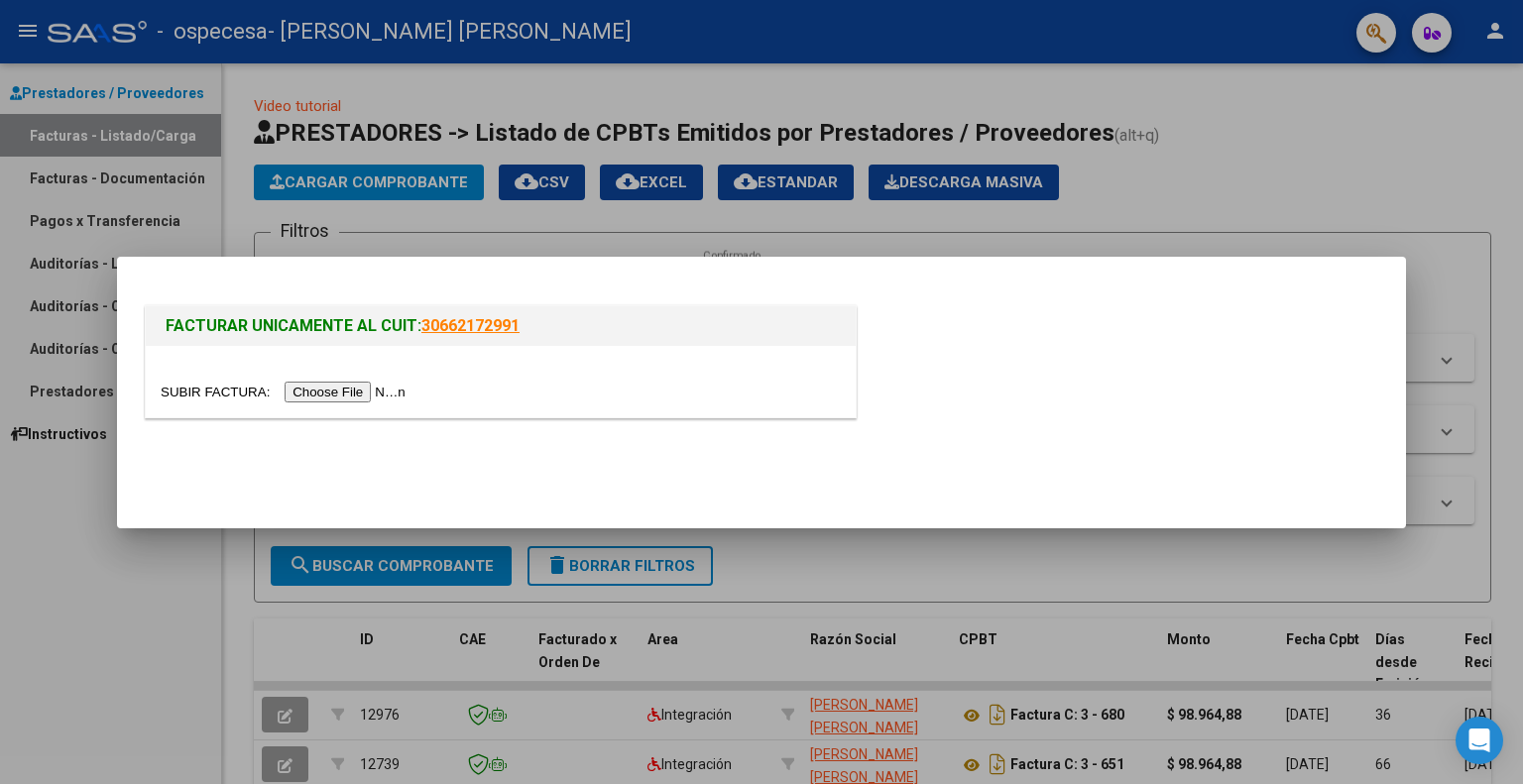 click at bounding box center [286, 392] 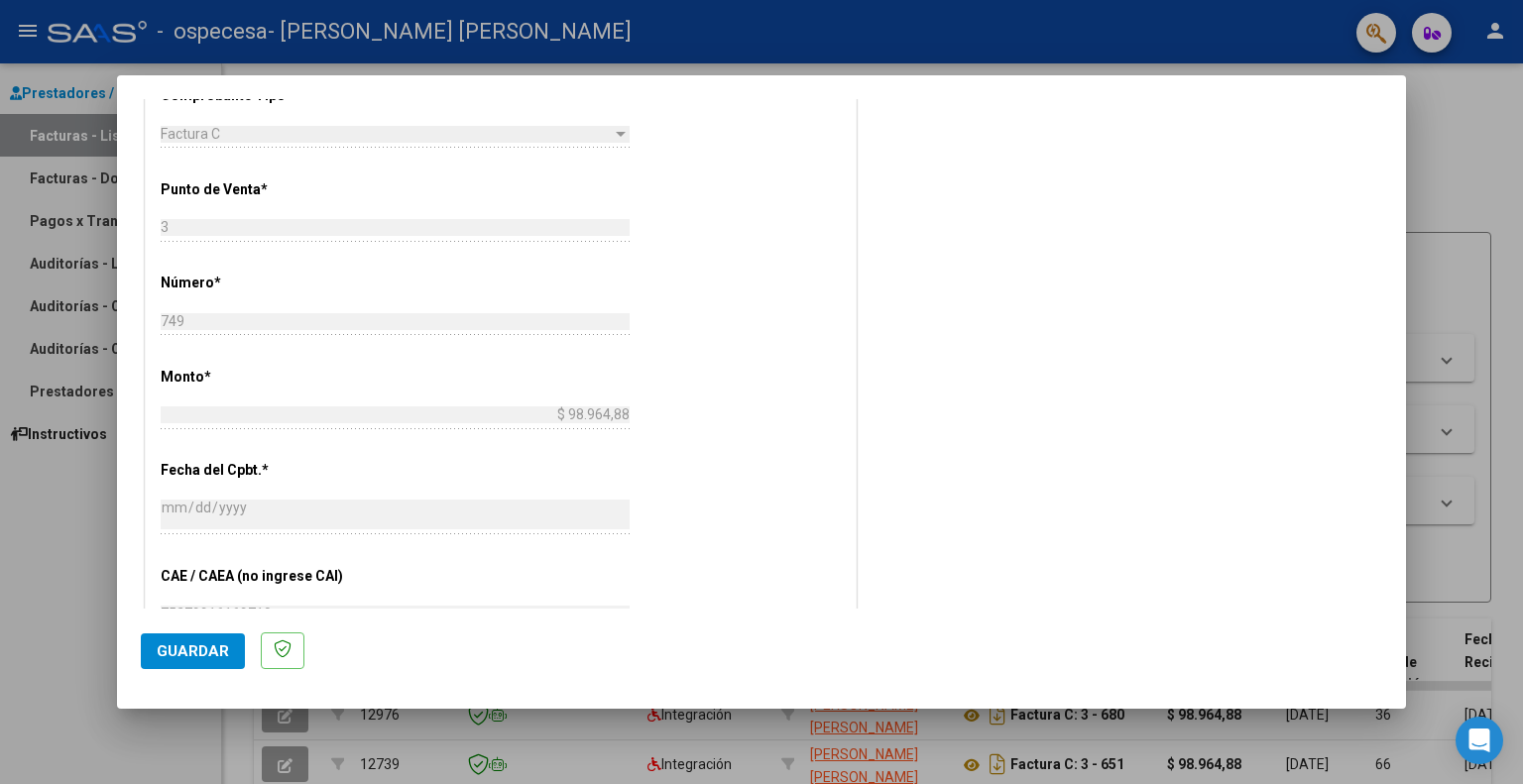 scroll, scrollTop: 991, scrollLeft: 0, axis: vertical 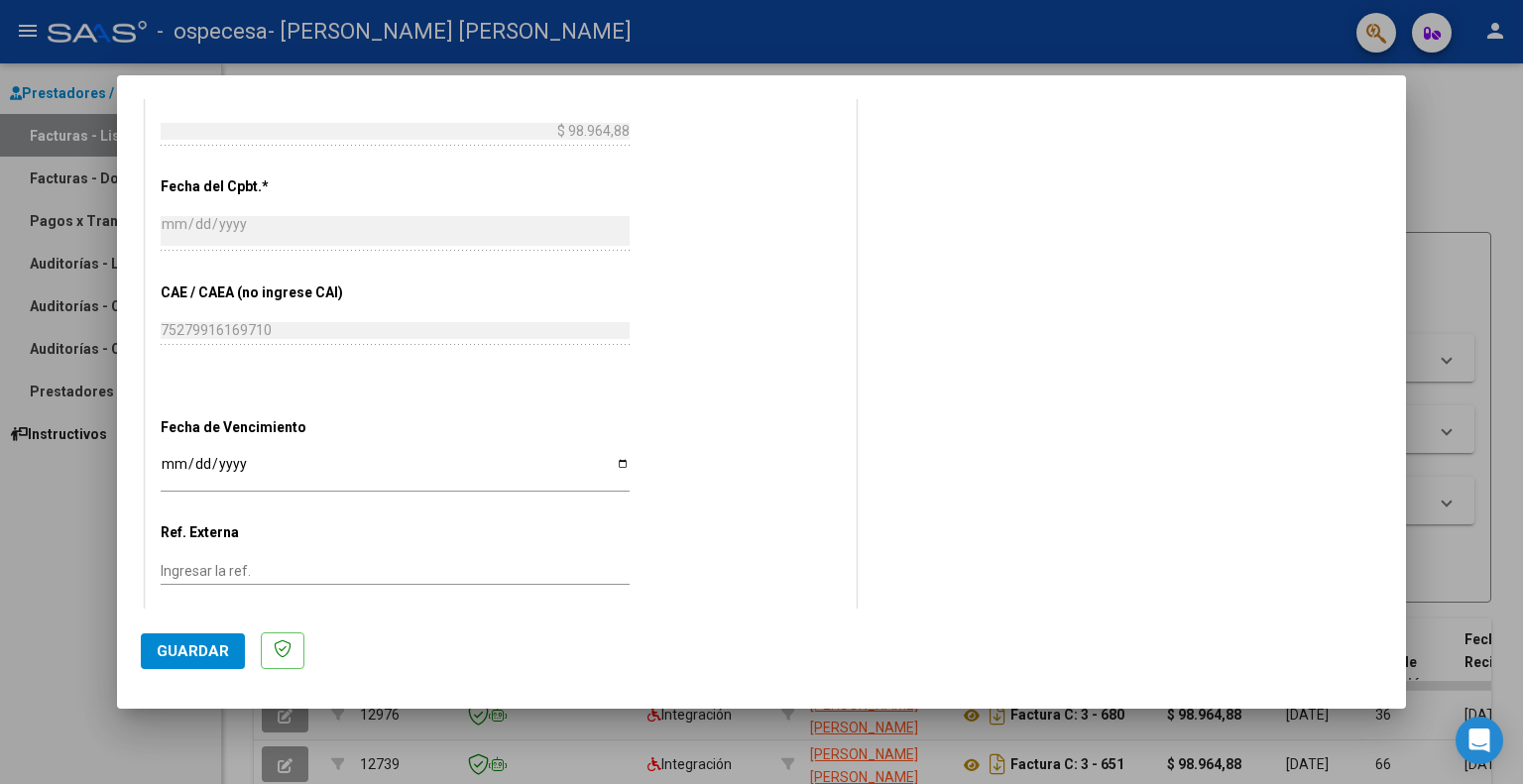 click on "Ingresar la fecha" at bounding box center [395, 471] 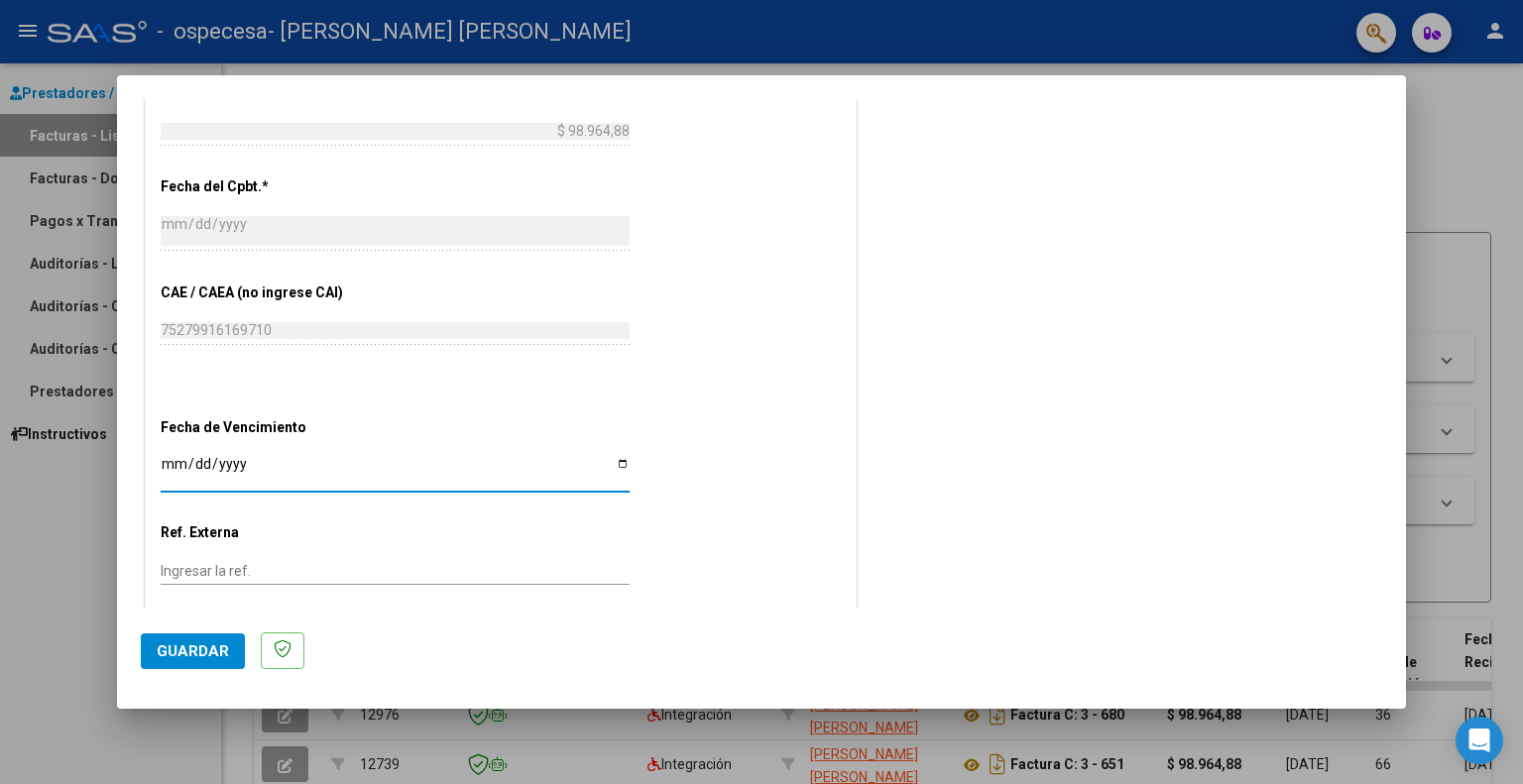 click on "Ingresar la fecha" at bounding box center [395, 471] 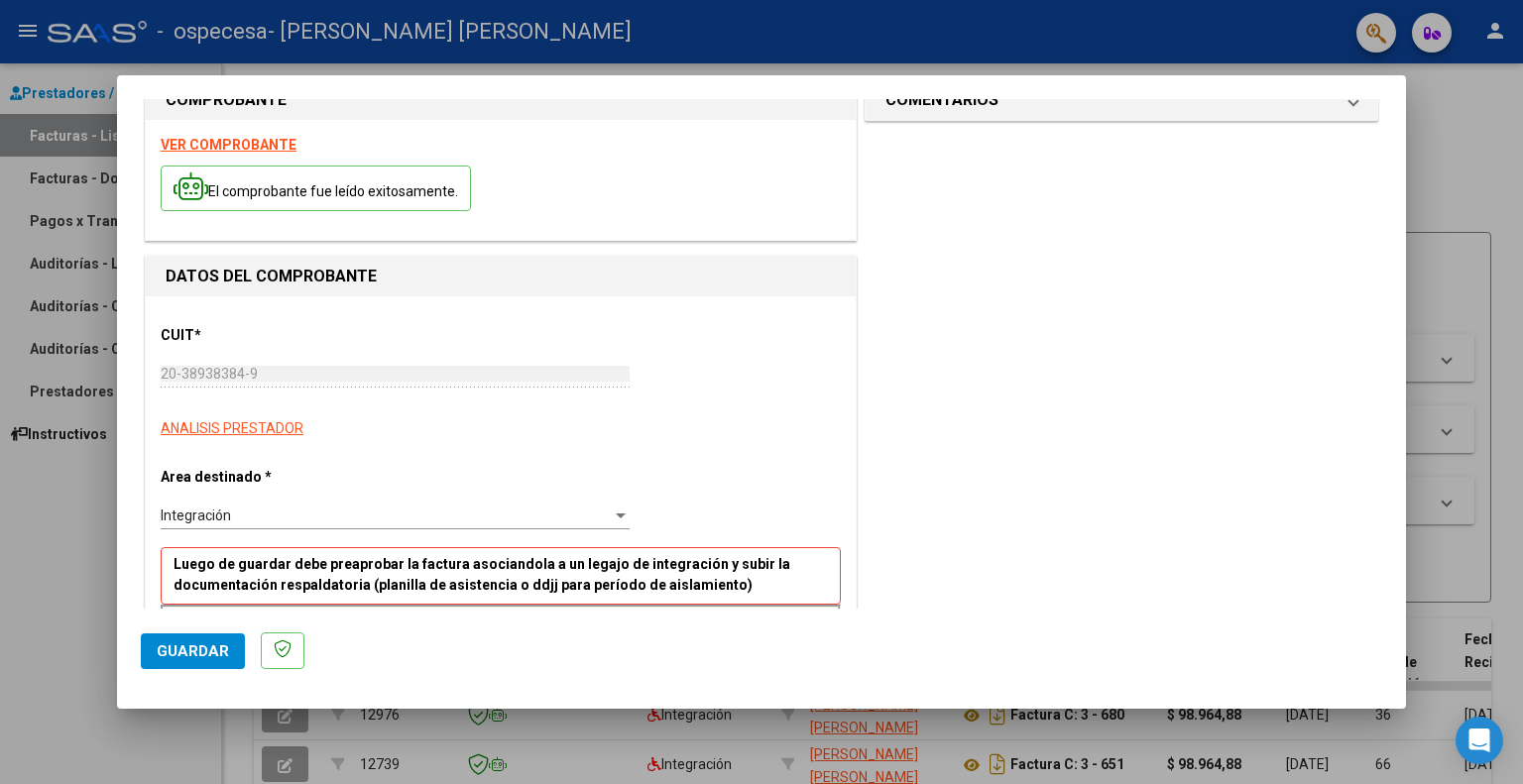 scroll, scrollTop: 0, scrollLeft: 0, axis: both 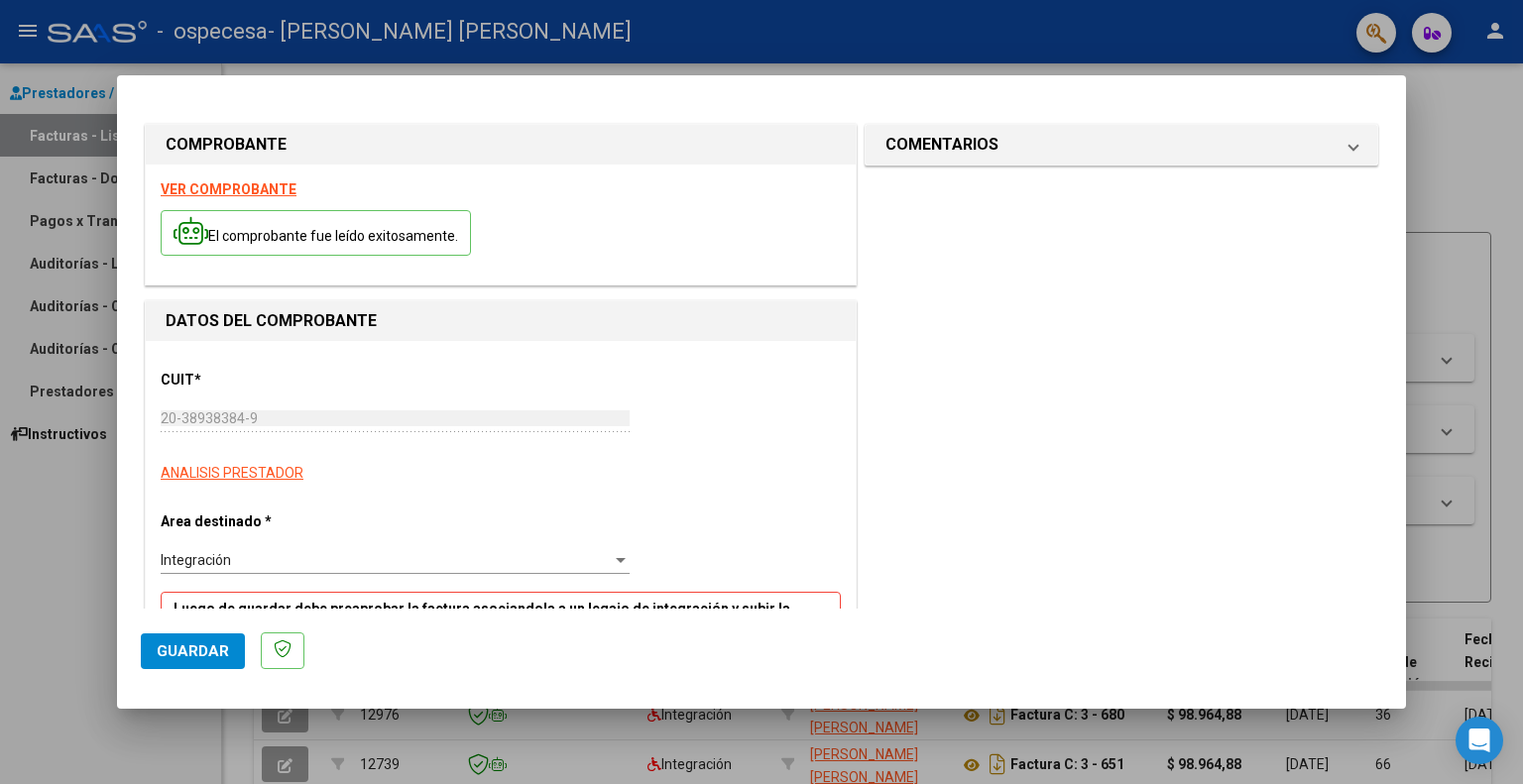 click on "Guardar" 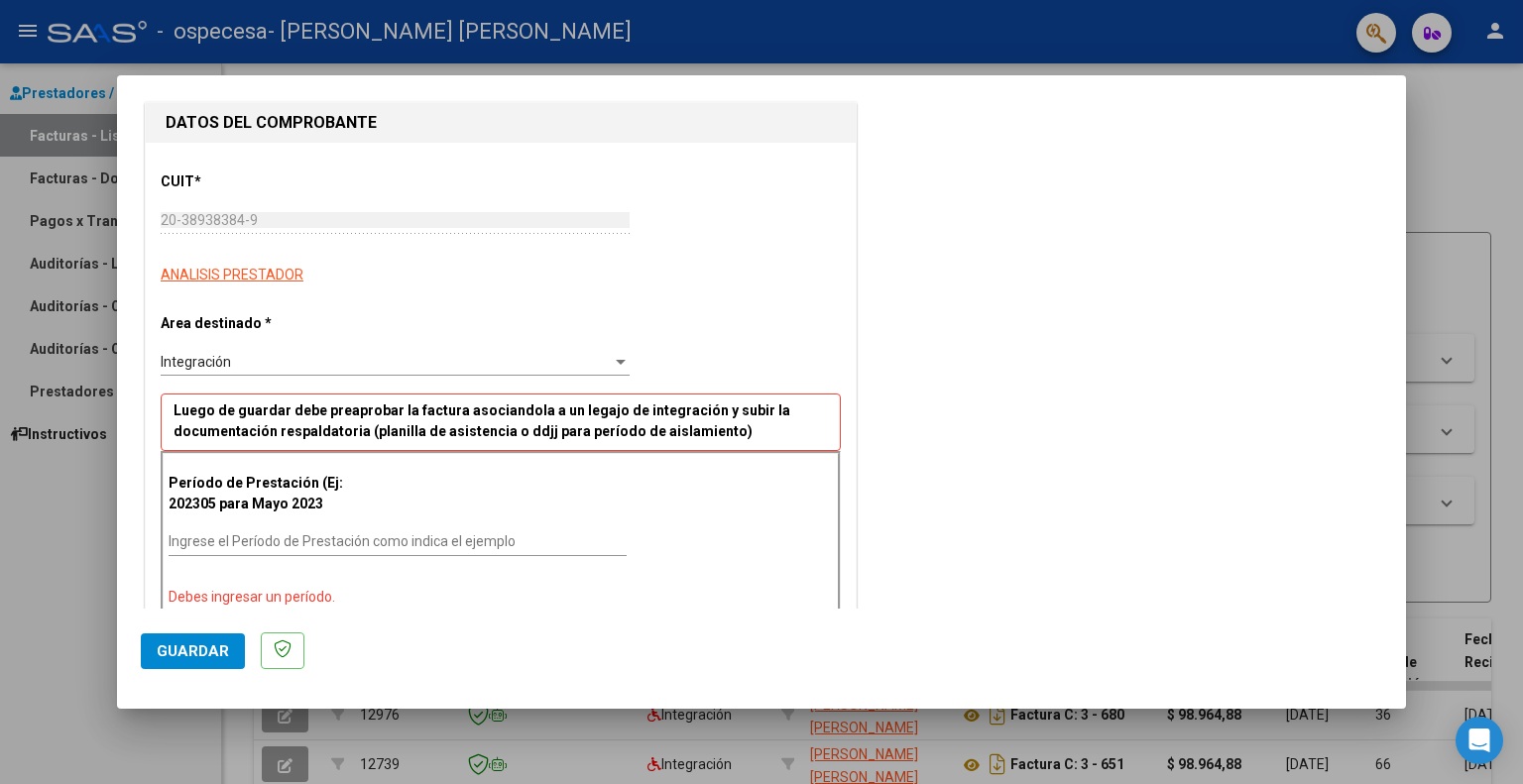 scroll, scrollTop: 297, scrollLeft: 0, axis: vertical 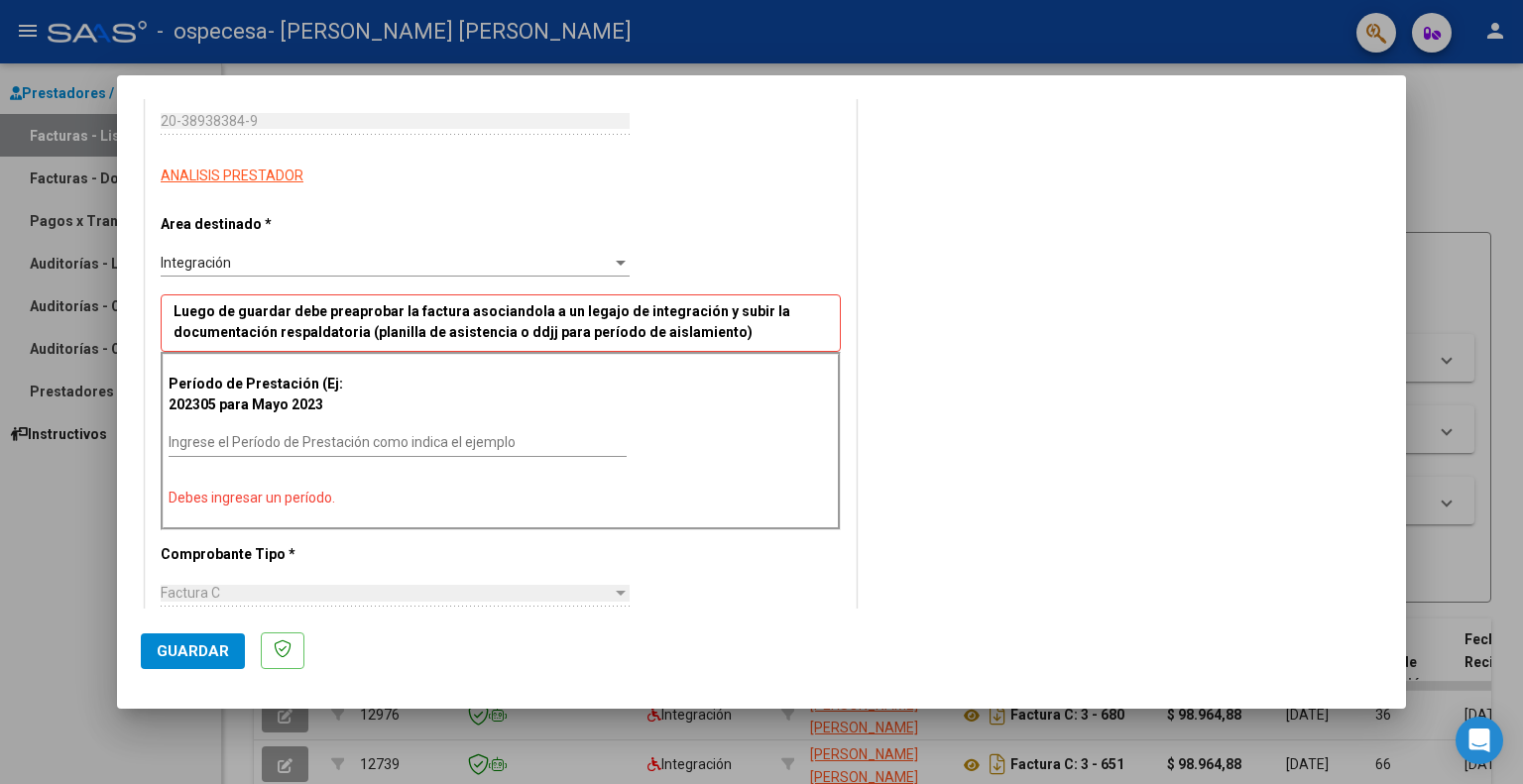 click on "Integración Seleccionar Area" at bounding box center [395, 271] 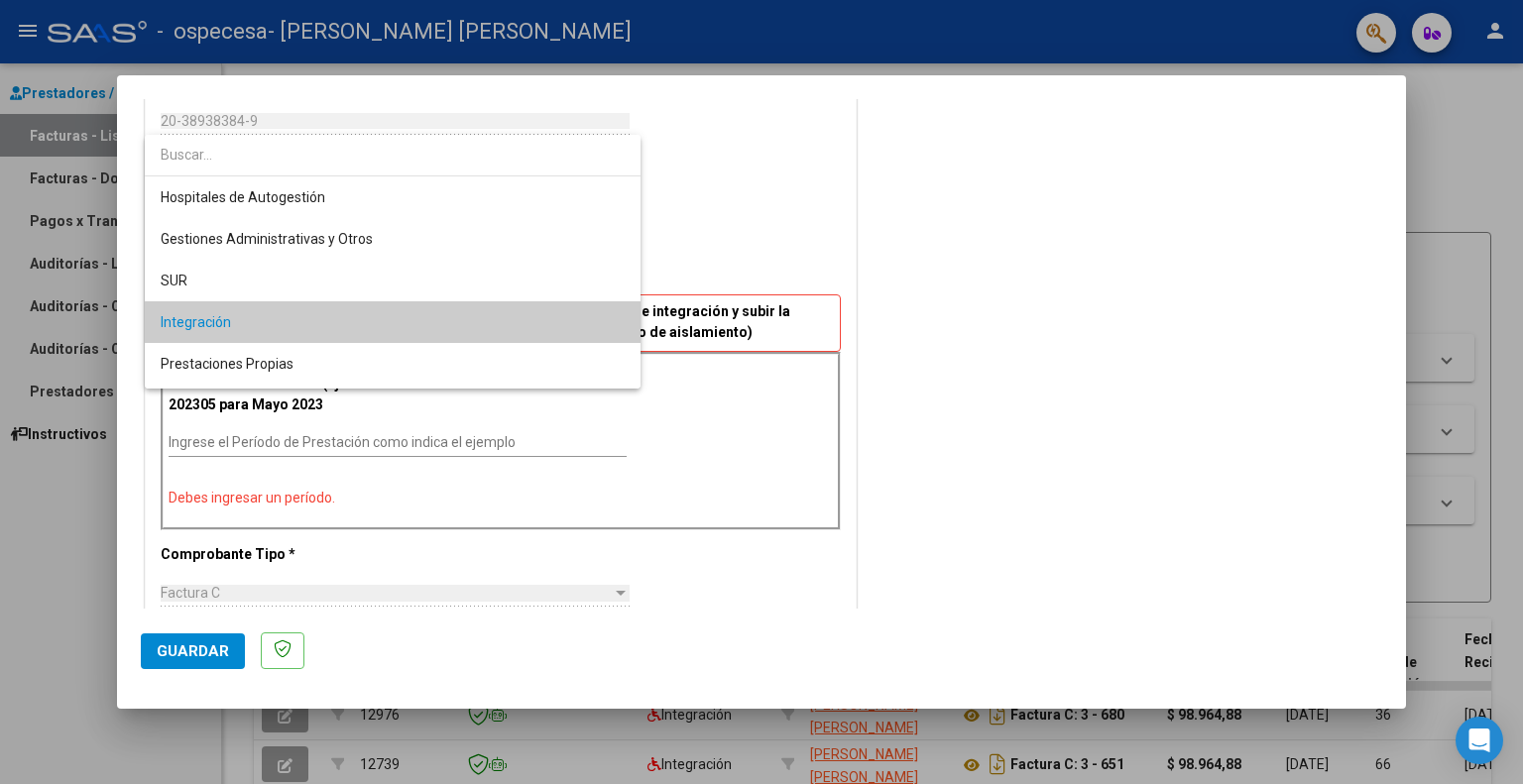 scroll, scrollTop: 59, scrollLeft: 0, axis: vertical 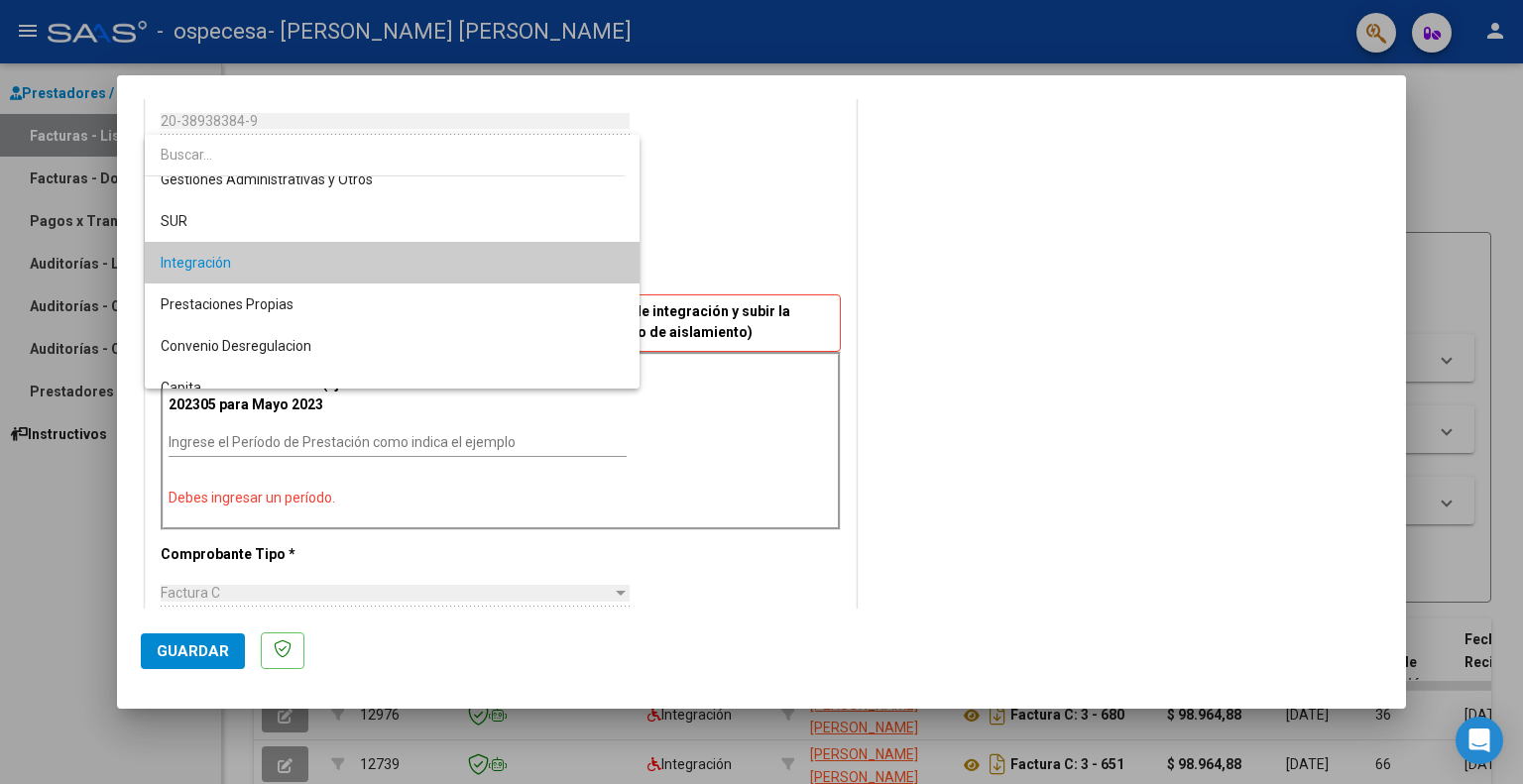click at bounding box center [762, 392] 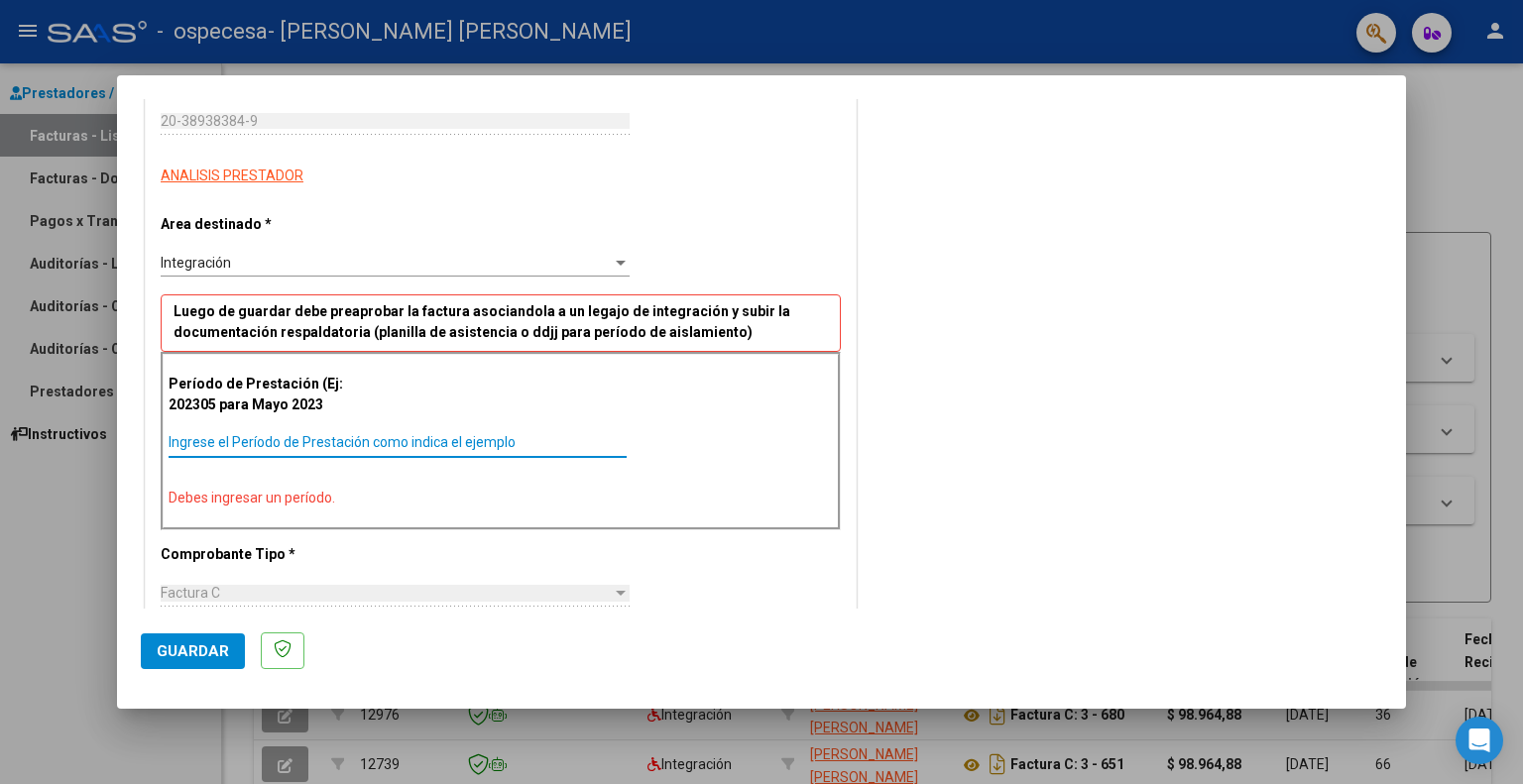 click on "Ingrese el Período de Prestación como indica el ejemplo" at bounding box center [398, 442] 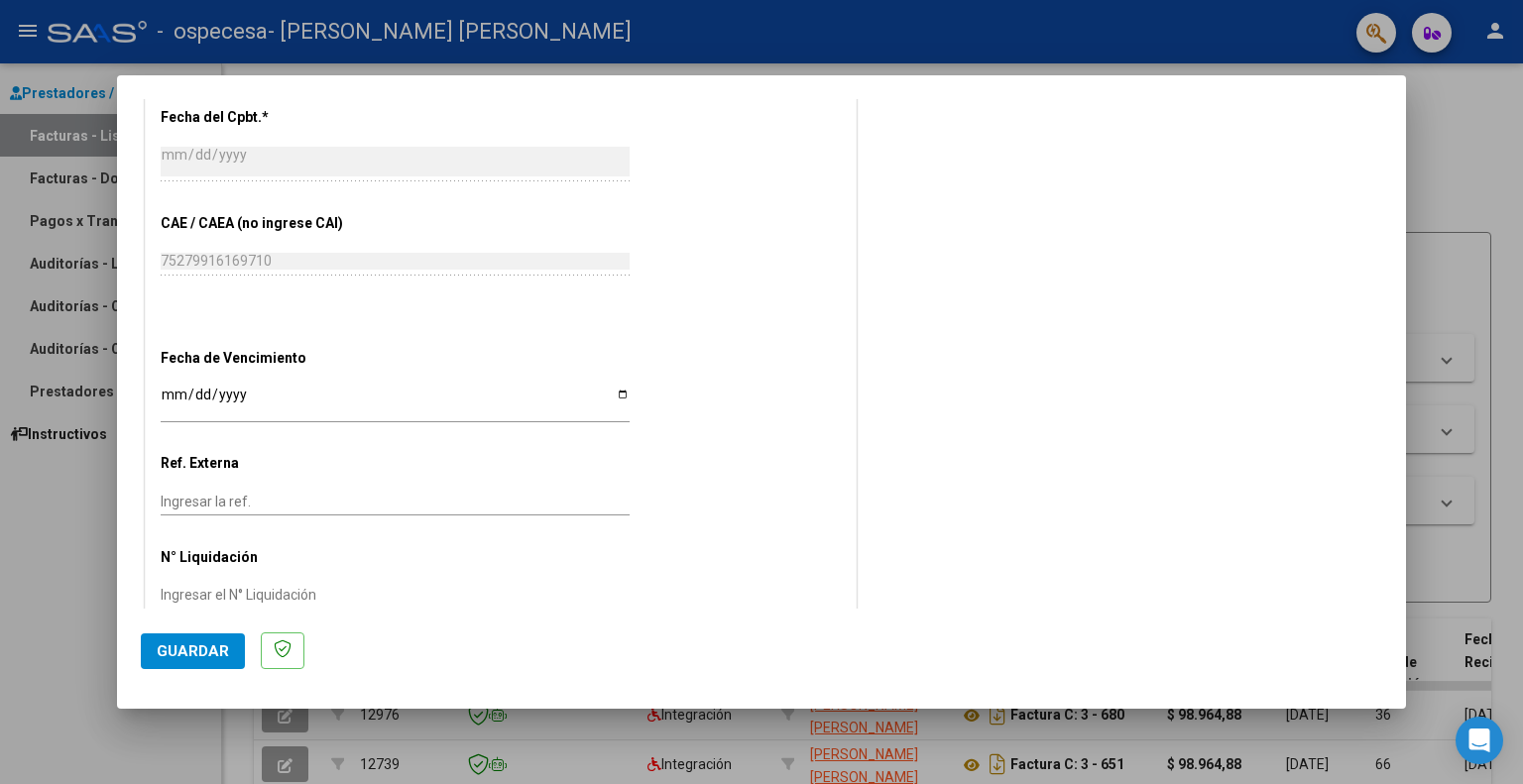 scroll, scrollTop: 1095, scrollLeft: 0, axis: vertical 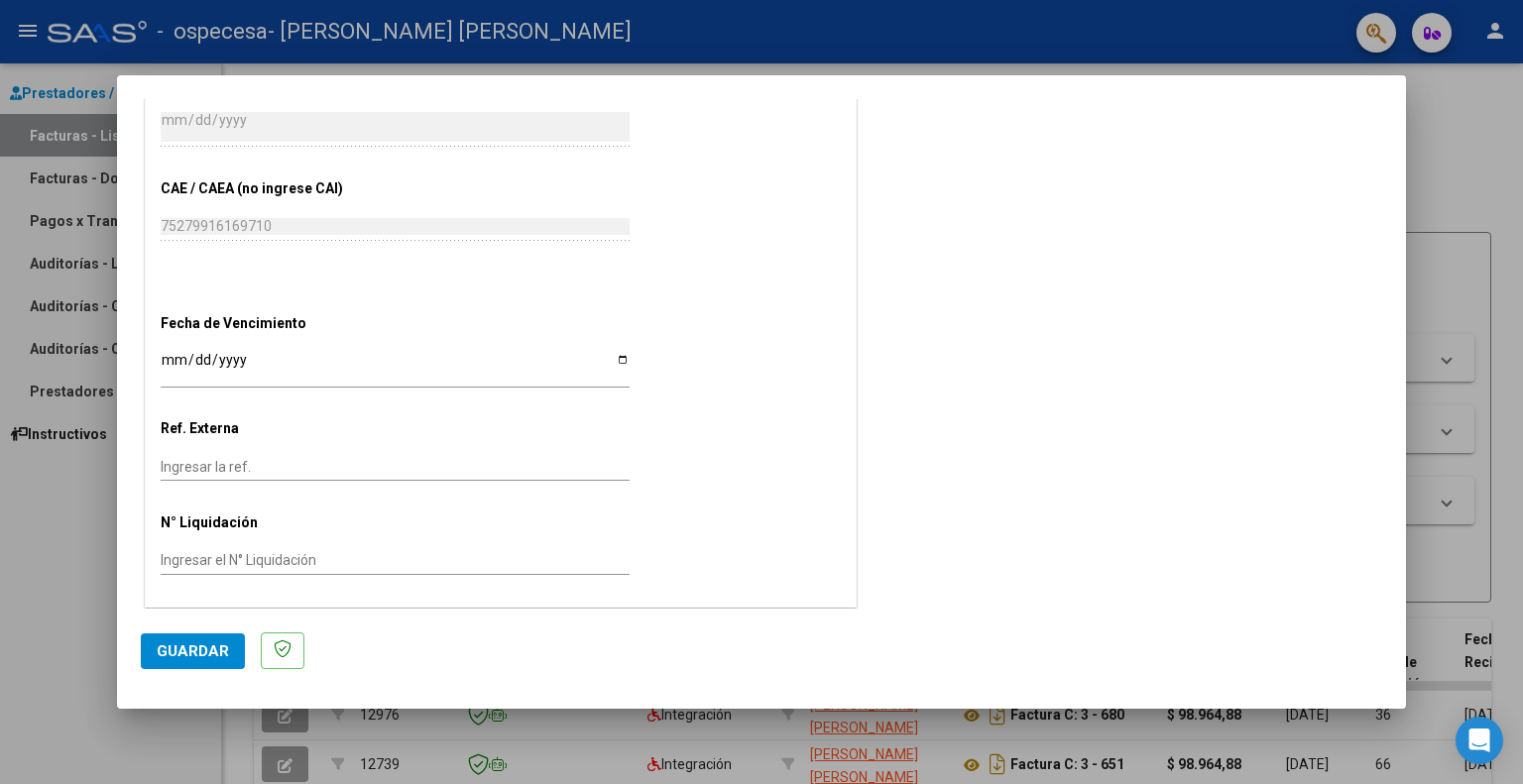 type on "202506" 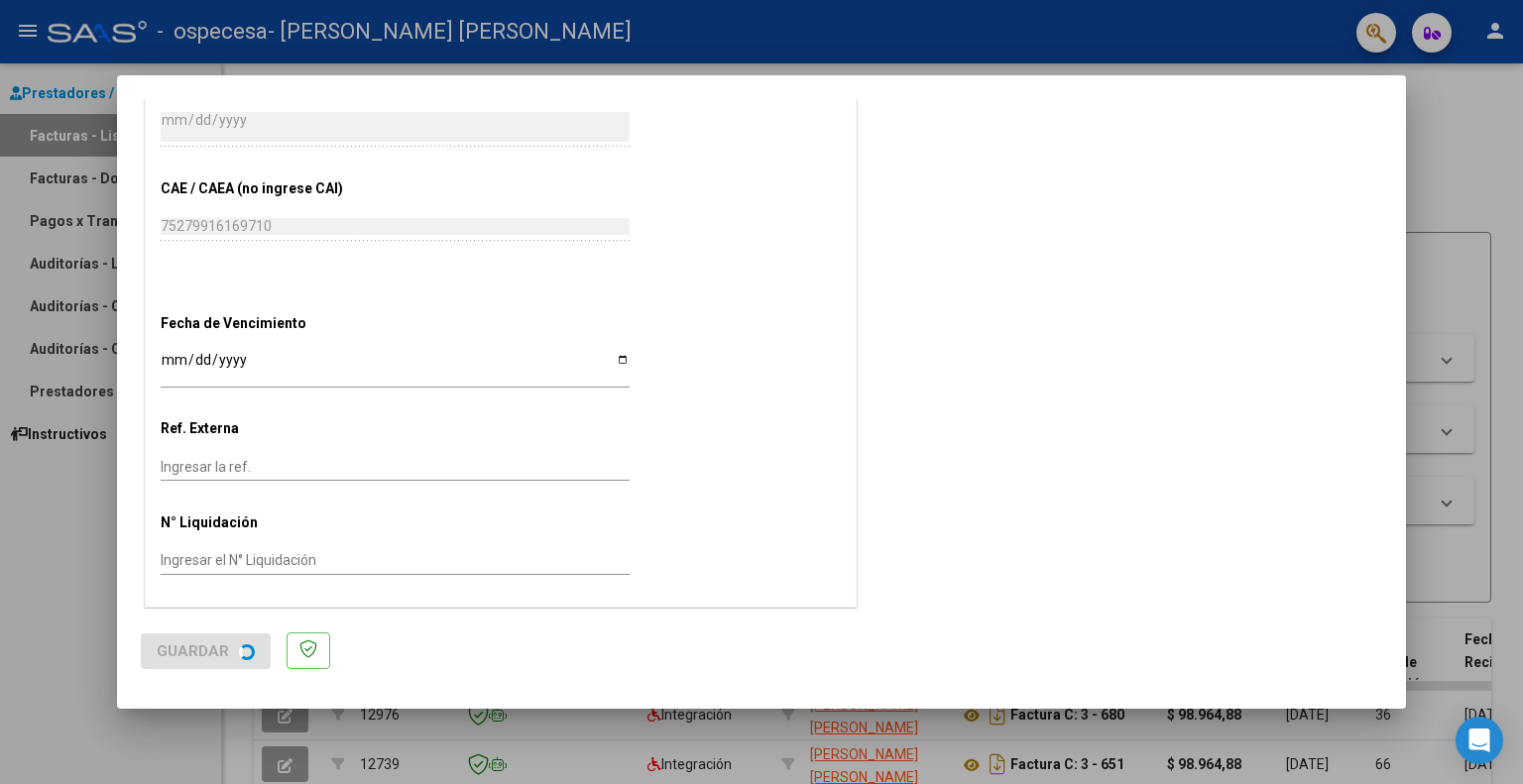 scroll, scrollTop: 0, scrollLeft: 0, axis: both 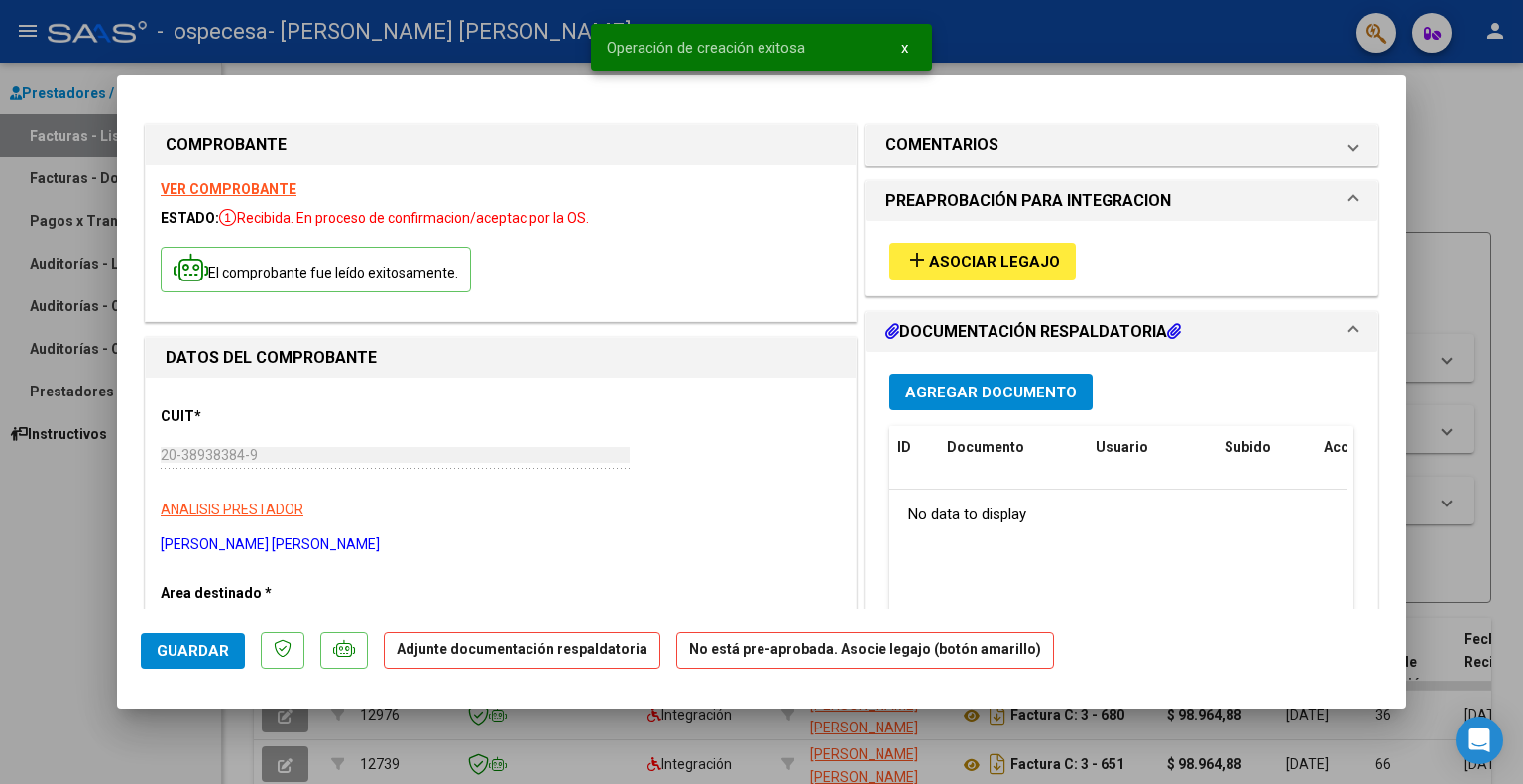 click on "Asociar Legajo" at bounding box center [995, 262] 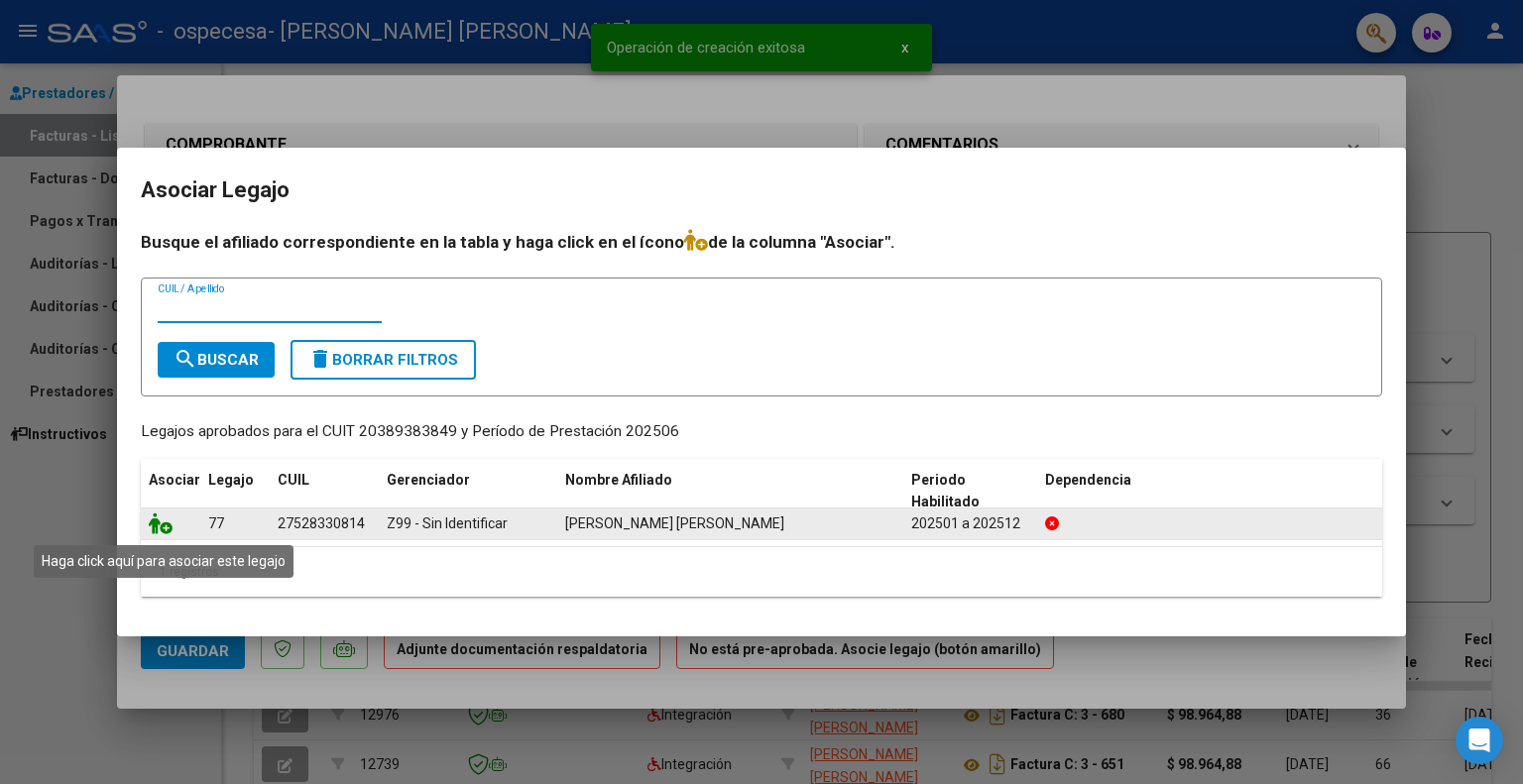 click 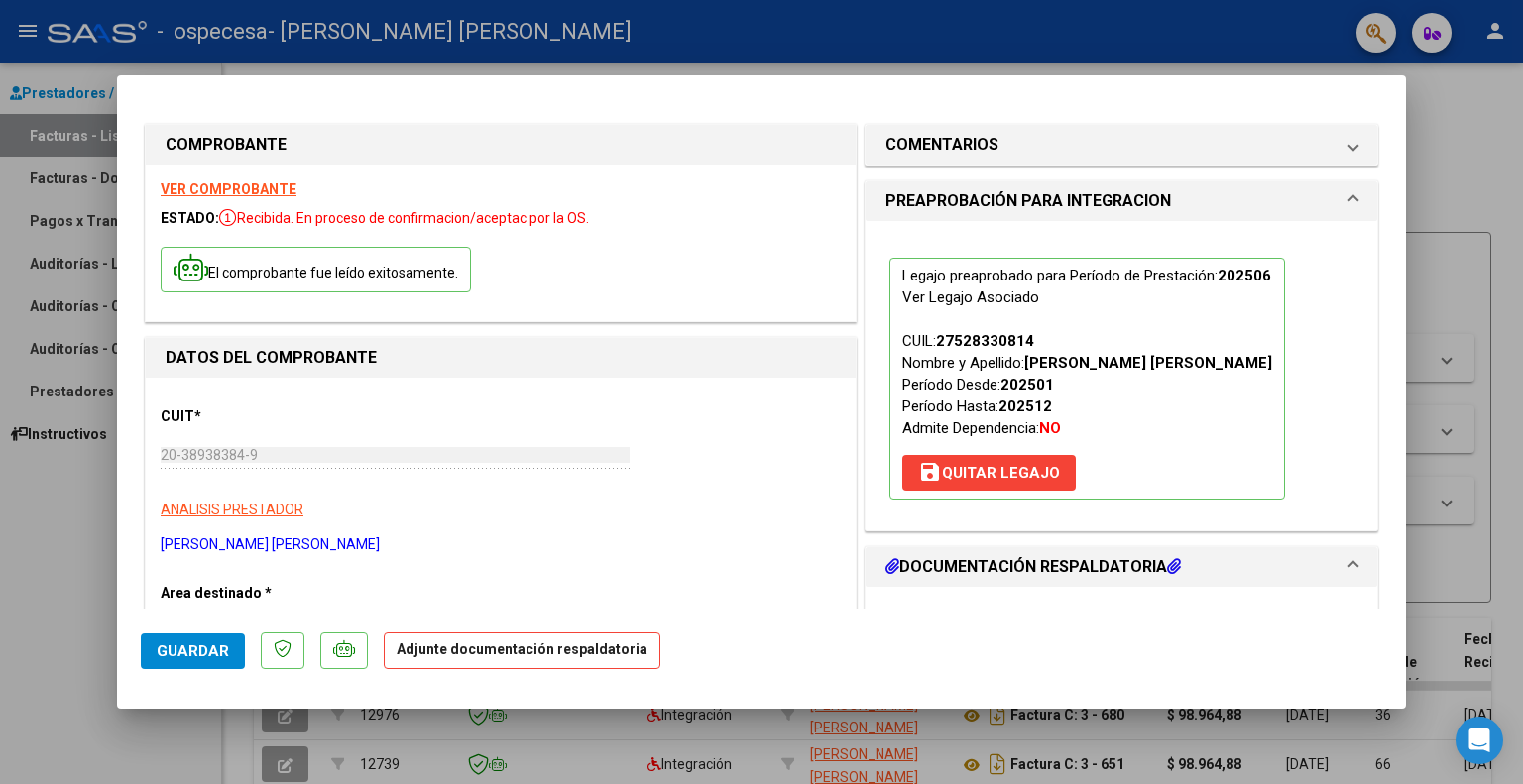 scroll, scrollTop: 297, scrollLeft: 0, axis: vertical 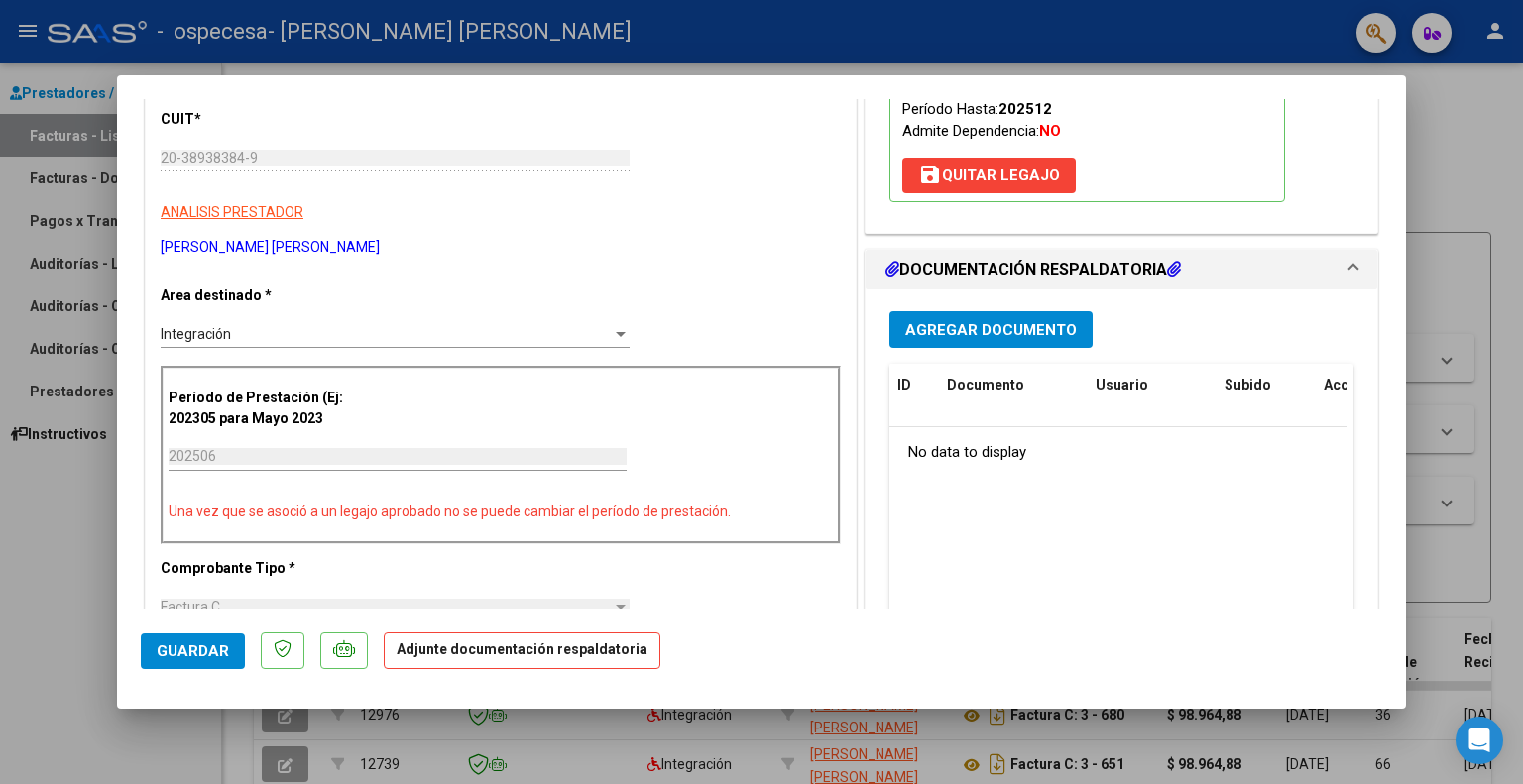 click on "Agregar Documento" at bounding box center [991, 330] 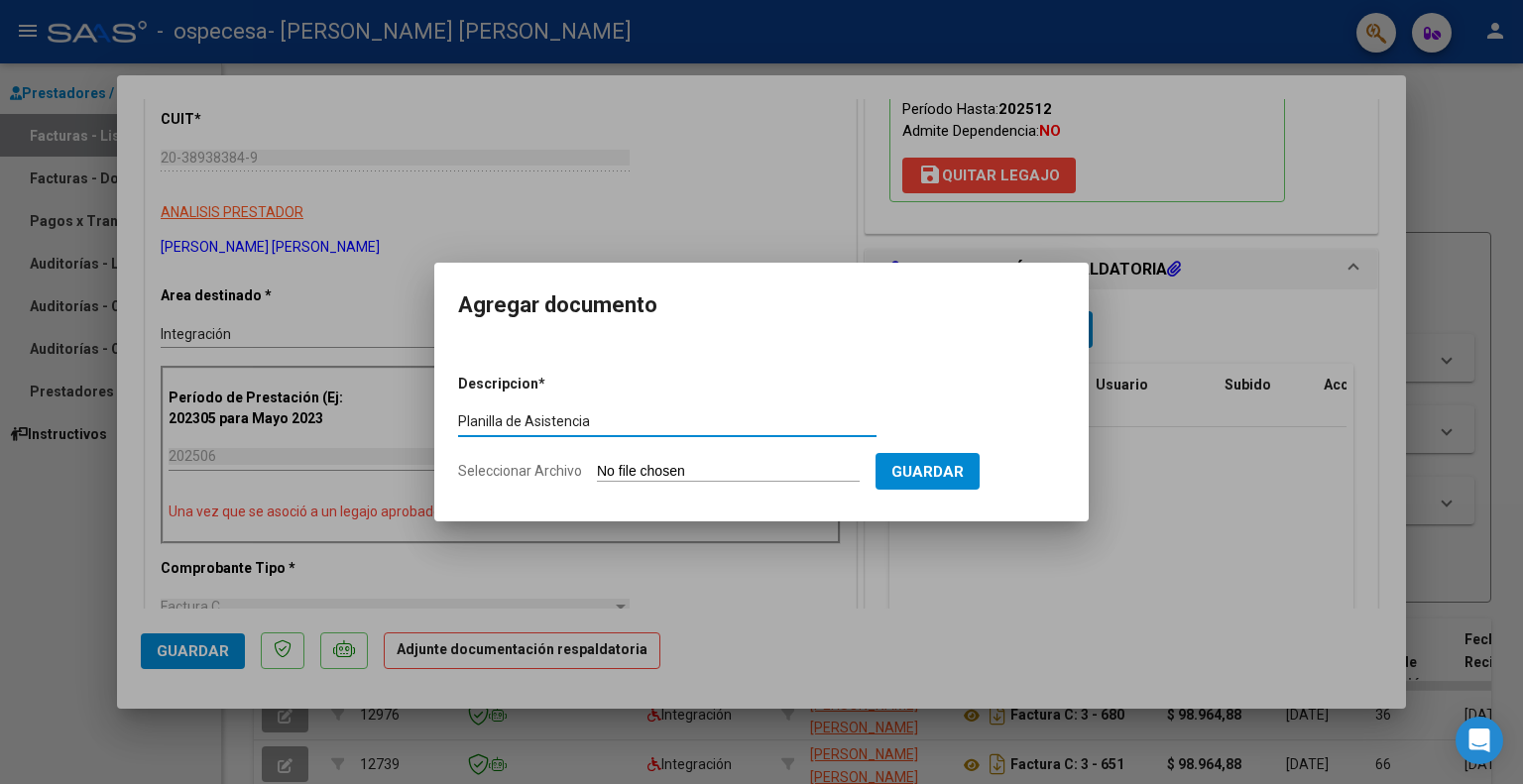 type on "Planilla de Asistencia" 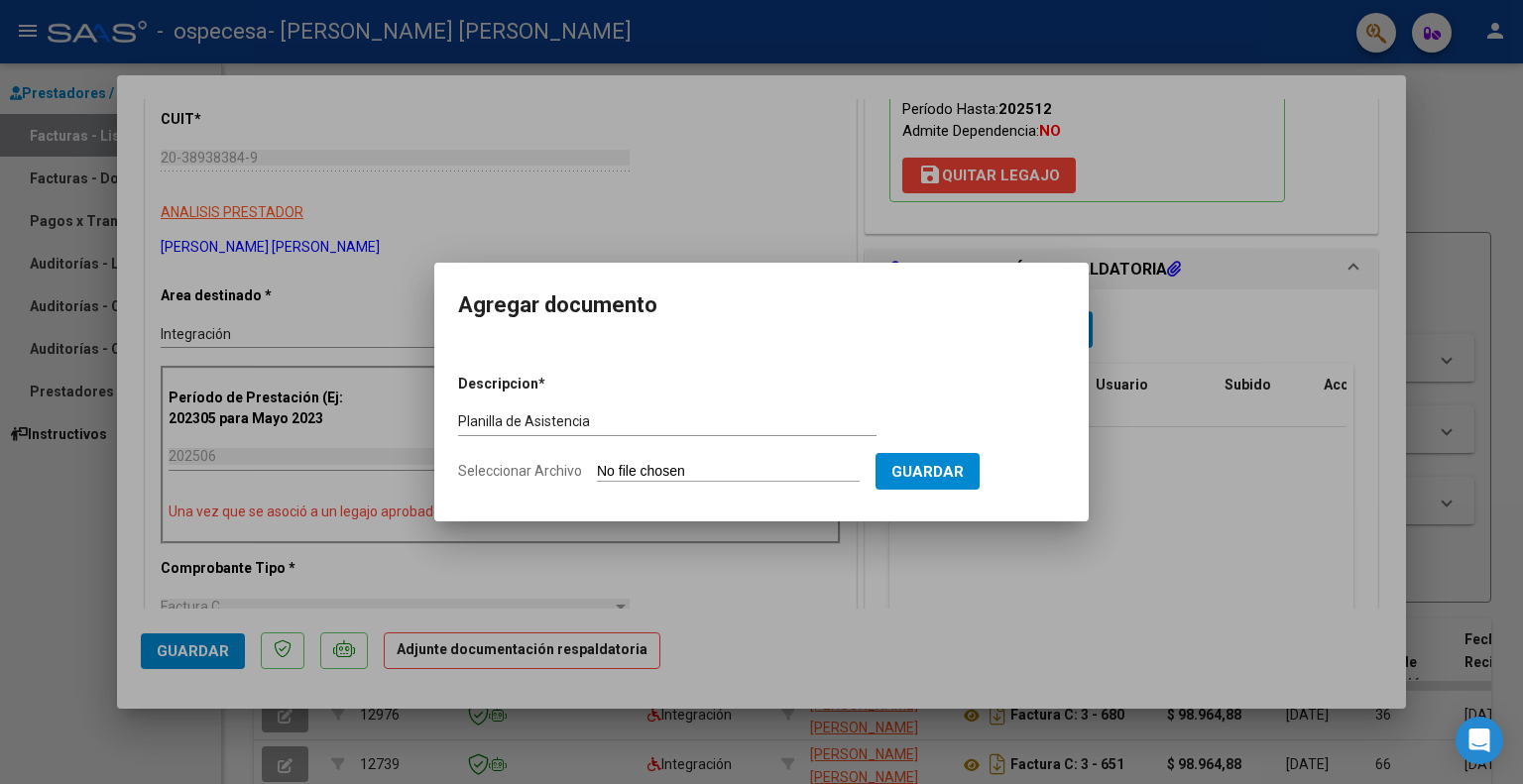 type on "C:\fakepath\Planilla de Ximena Ramirez 0625.pdf" 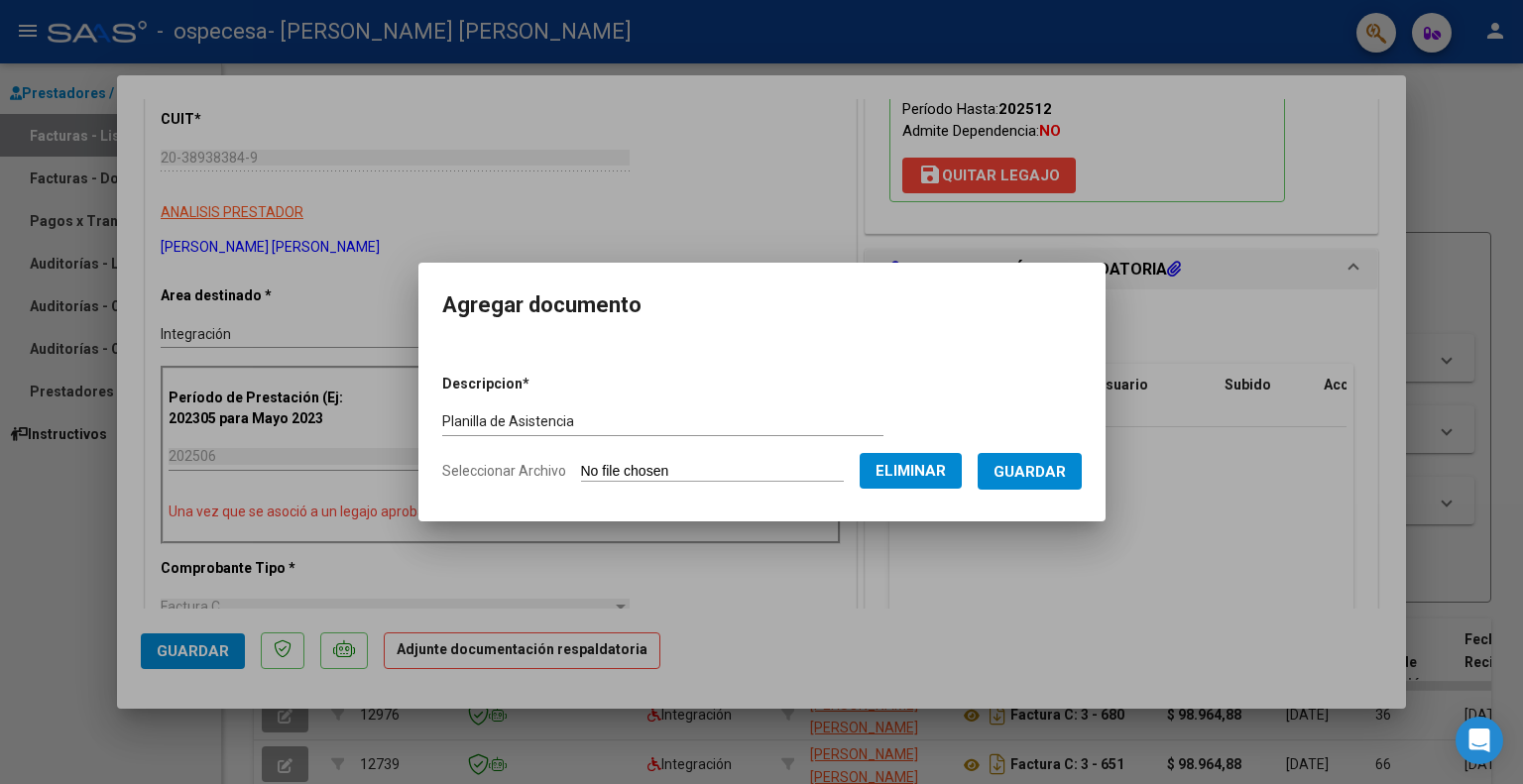 click on "Guardar" at bounding box center (1029, 472) 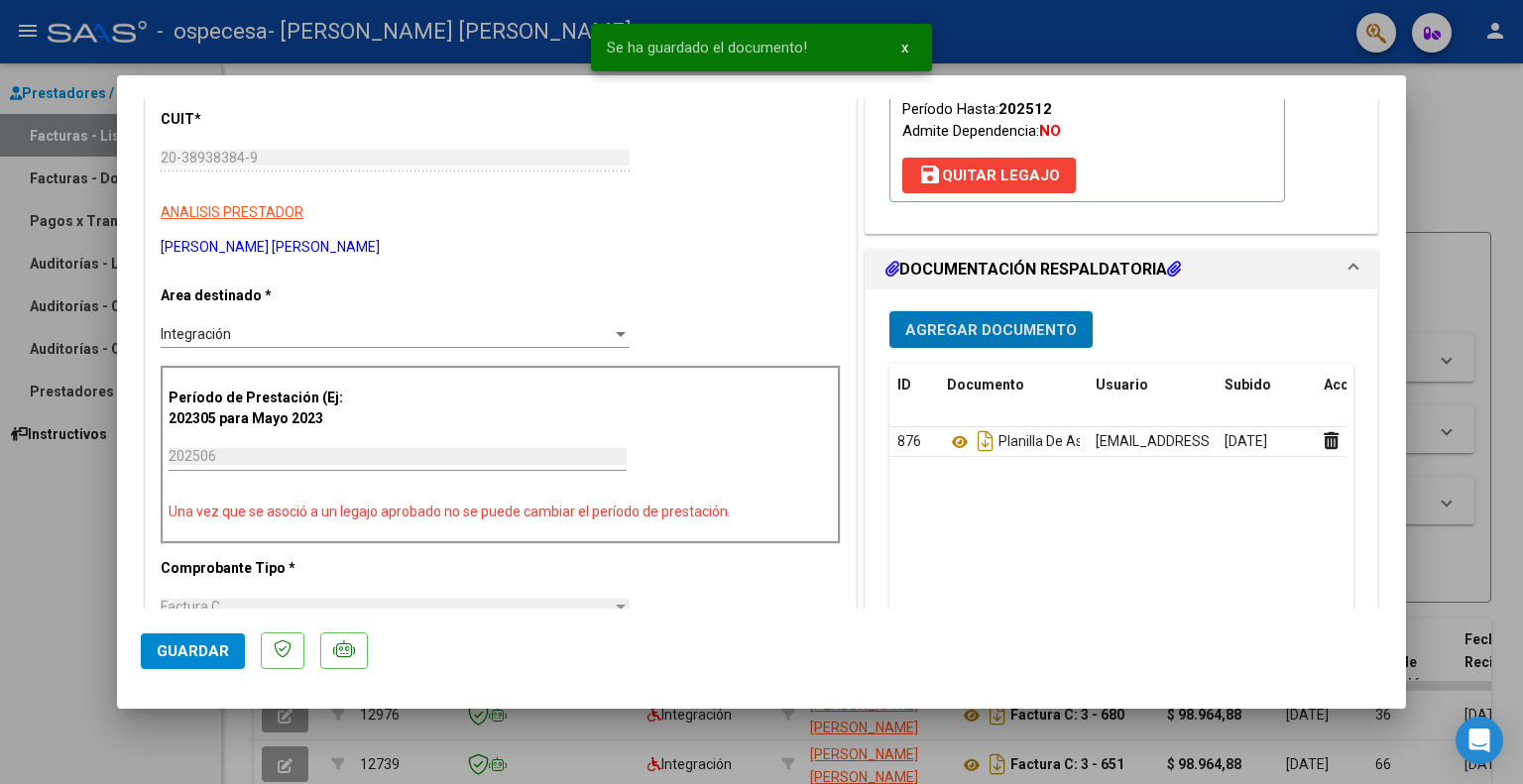 click on "Agregar Documento" at bounding box center [991, 330] 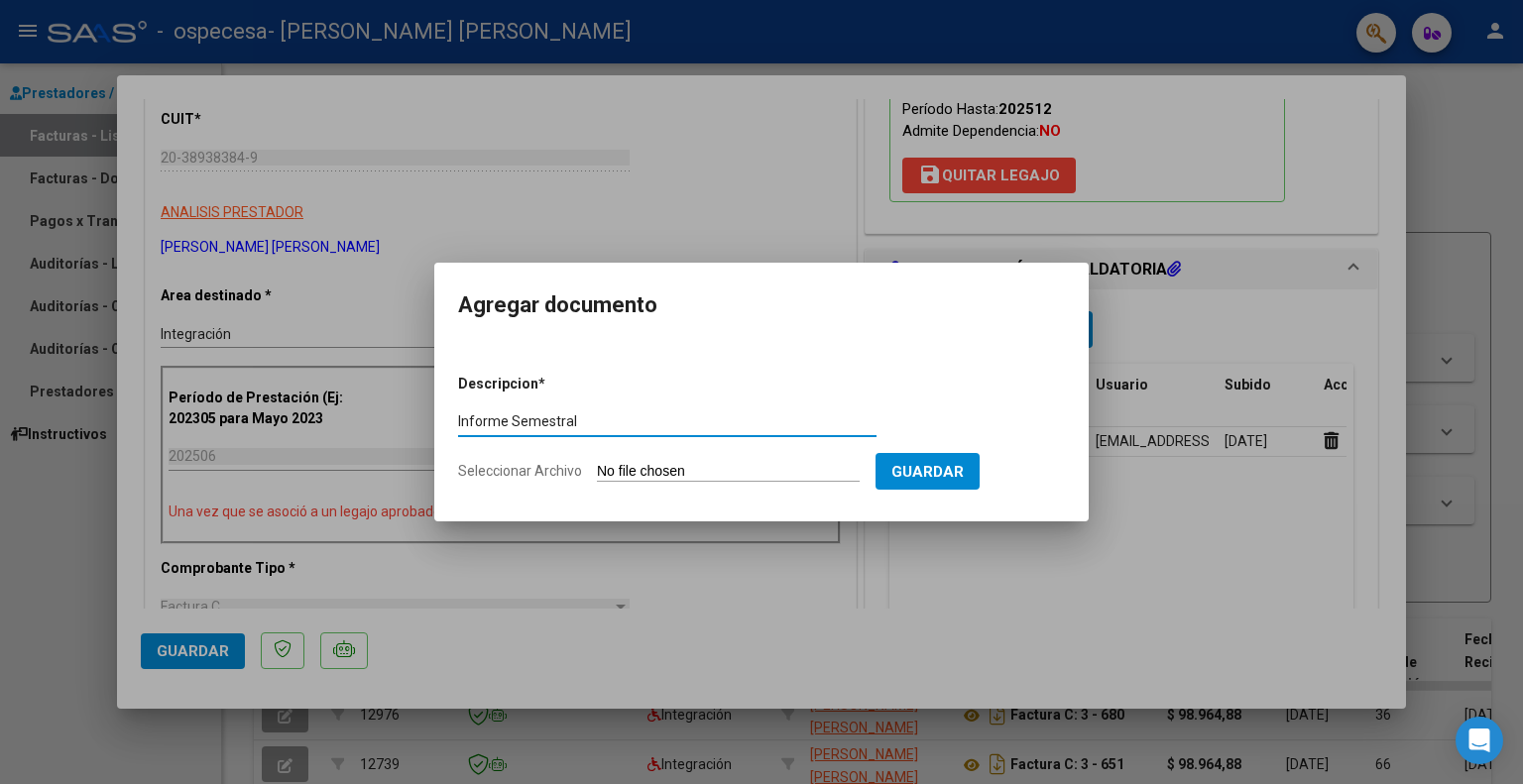 type on "Informe Semestral" 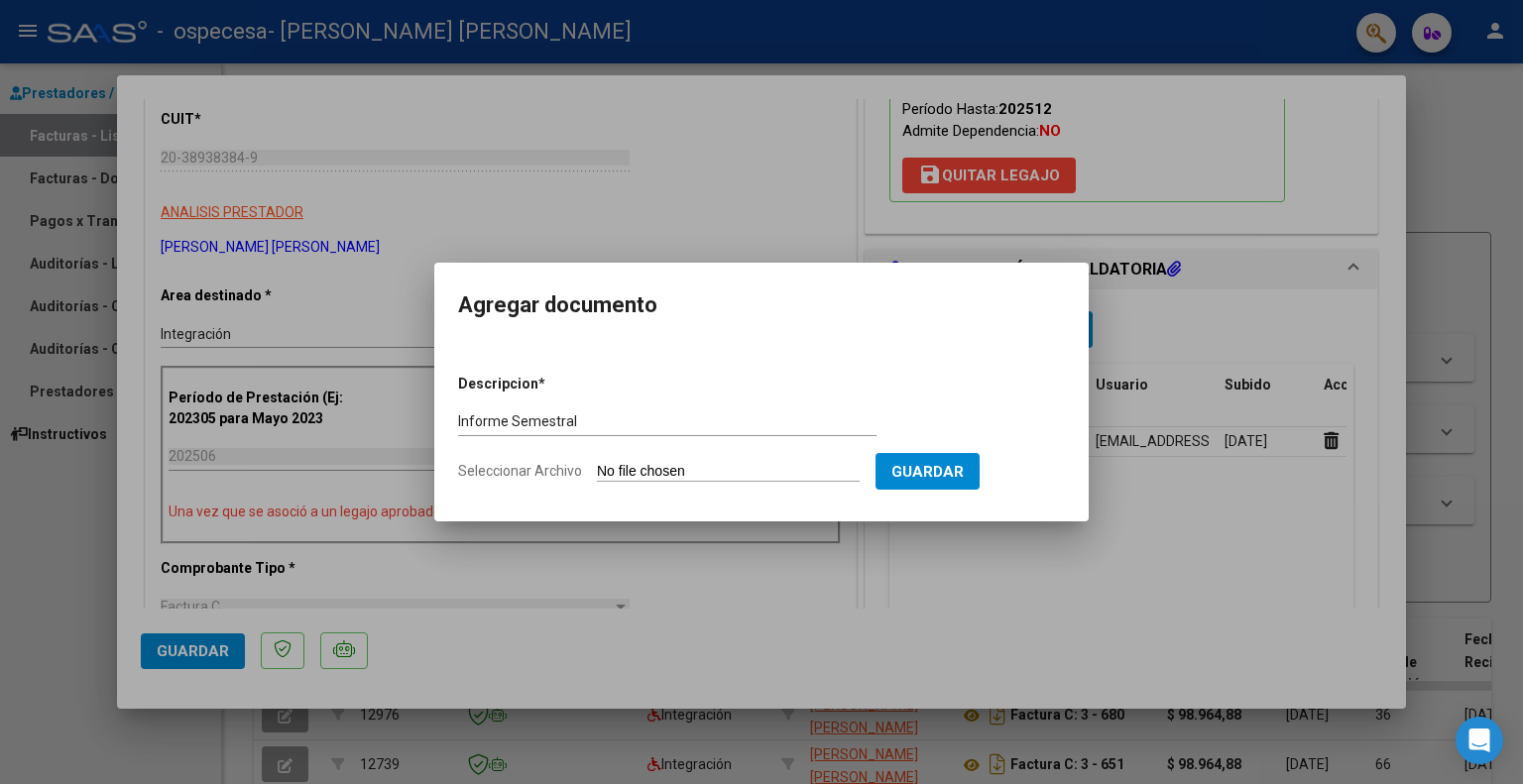 click on "Guardar" at bounding box center [927, 472] 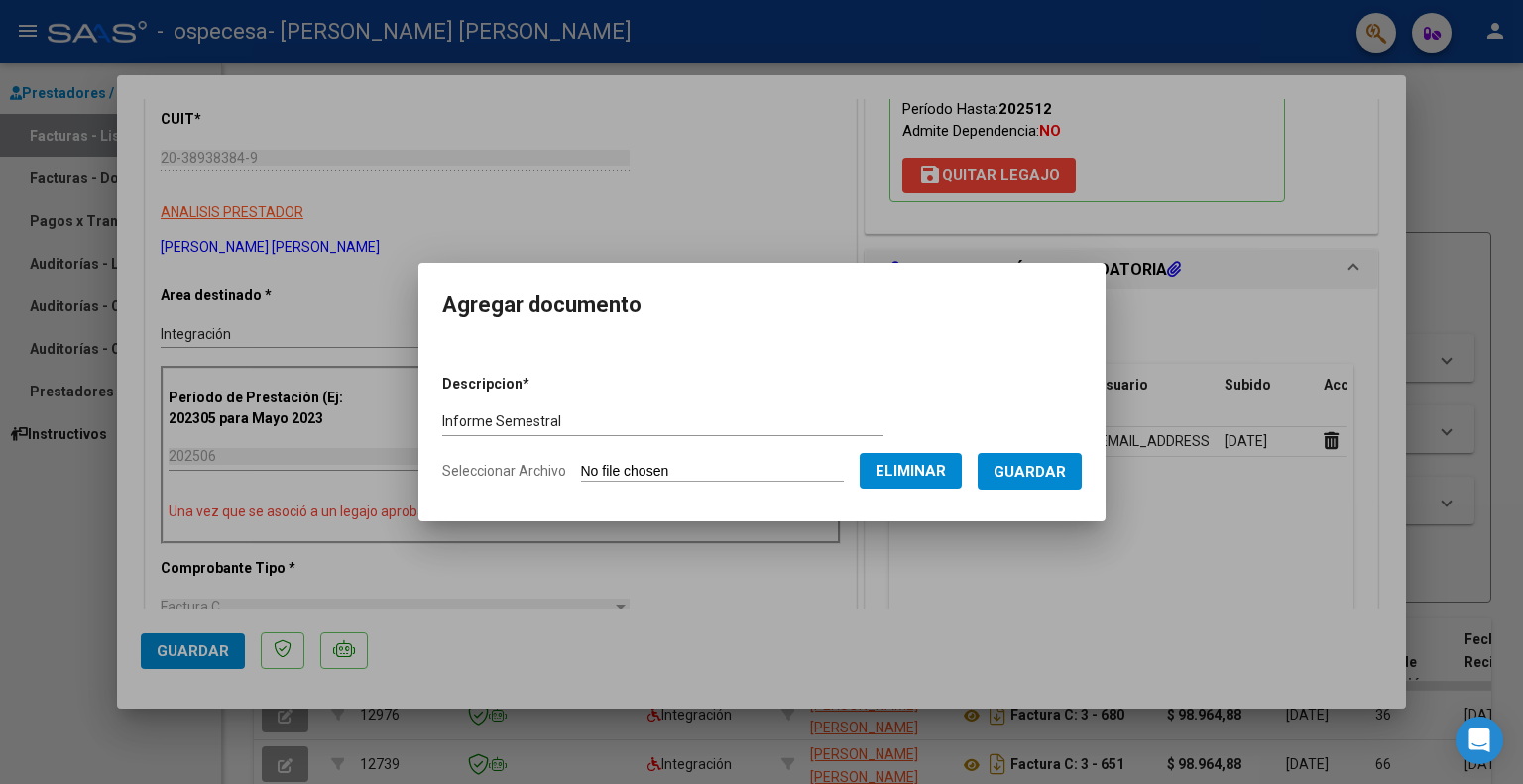 click on "Guardar" at bounding box center (1029, 472) 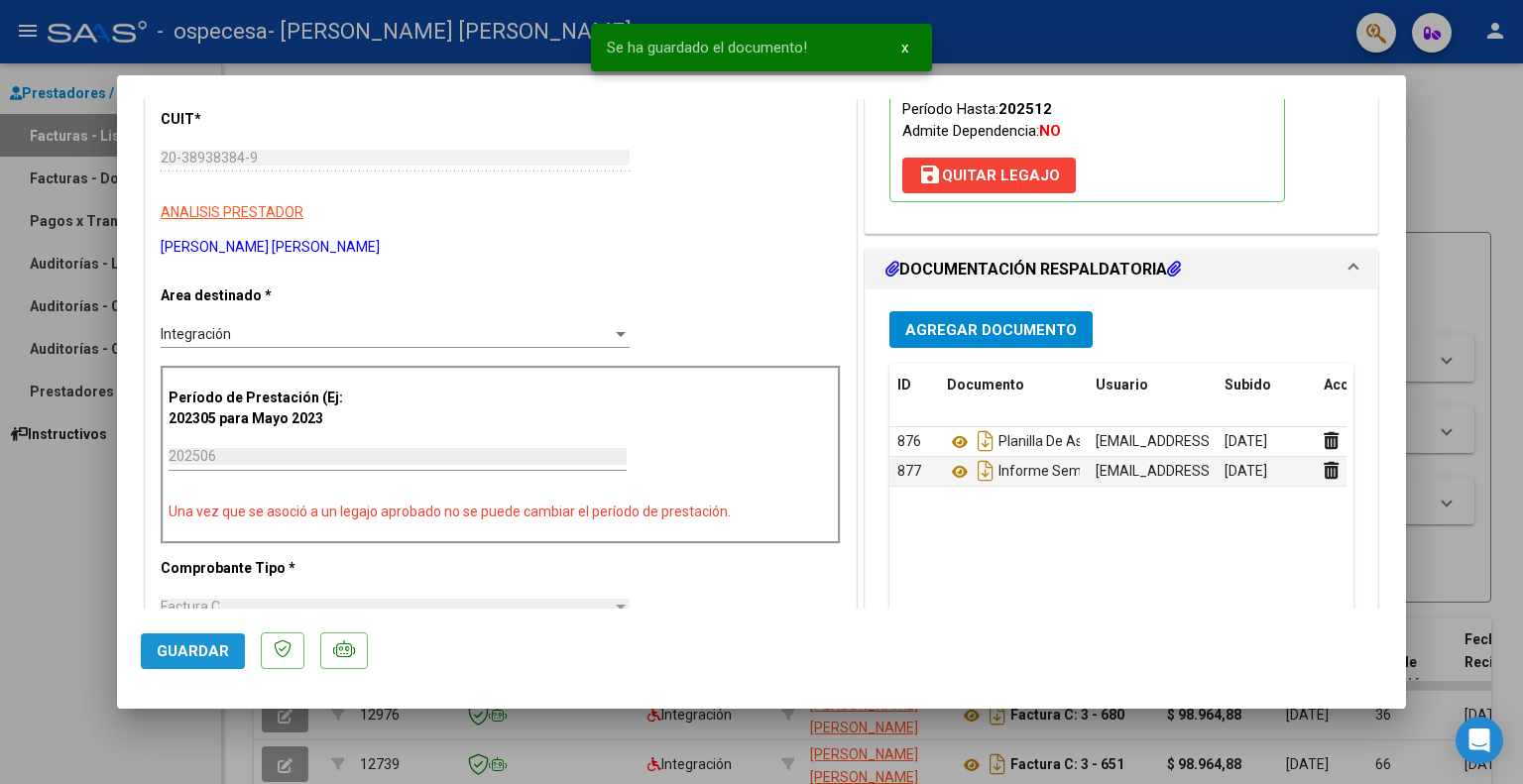 click on "Guardar" 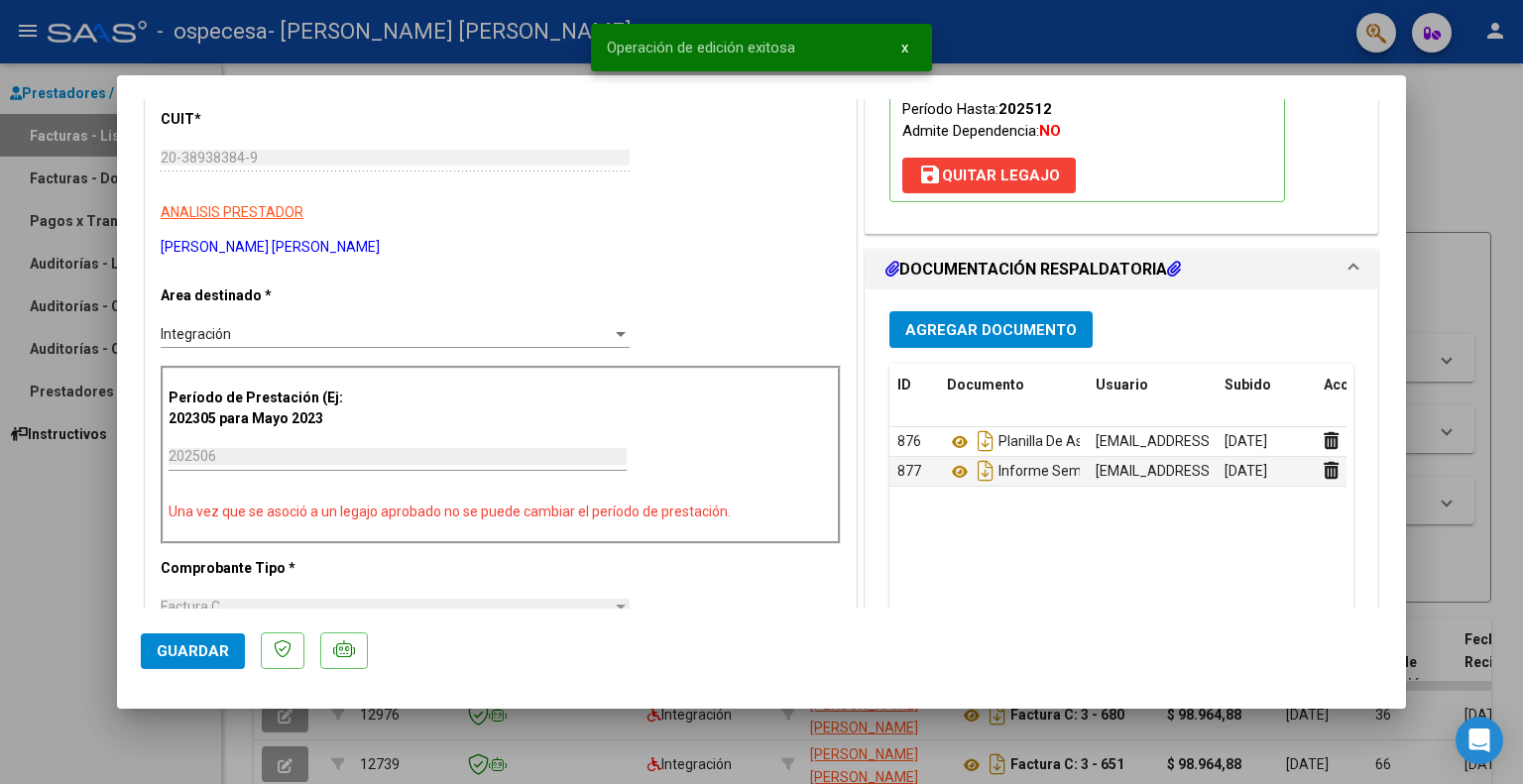 click at bounding box center [762, 392] 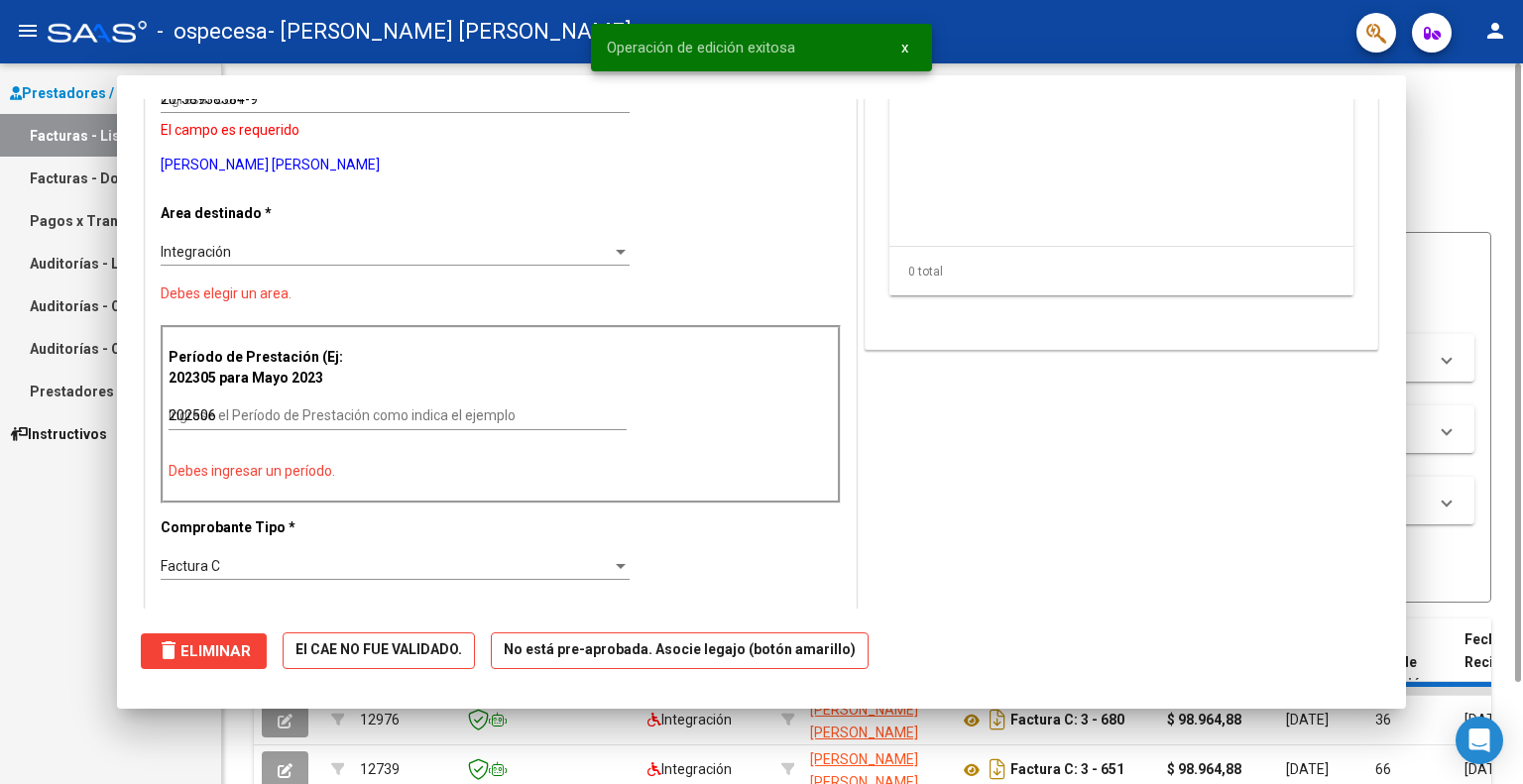 type 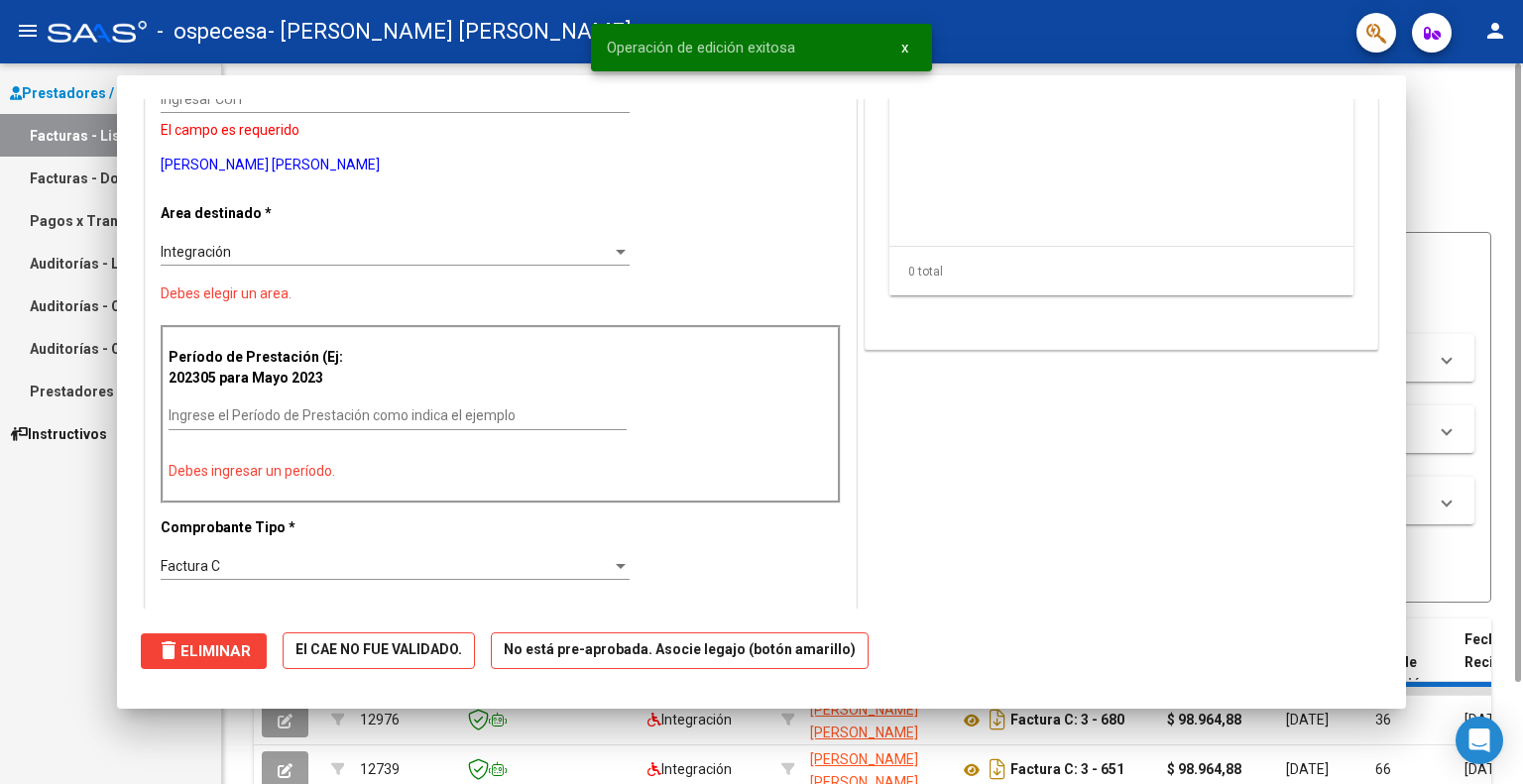 scroll, scrollTop: 0, scrollLeft: 0, axis: both 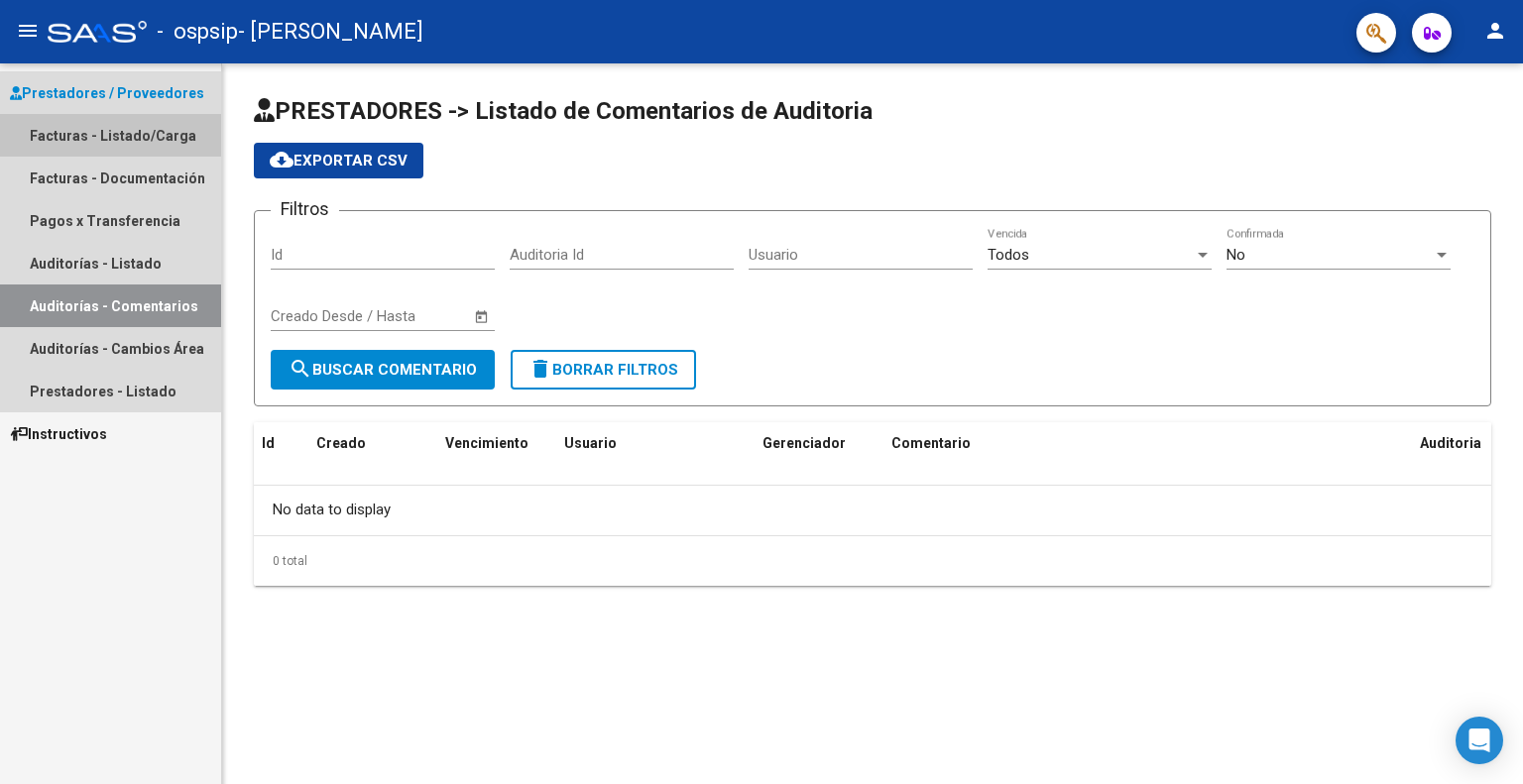 click on "Facturas - Listado/Carga" at bounding box center (110, 135) 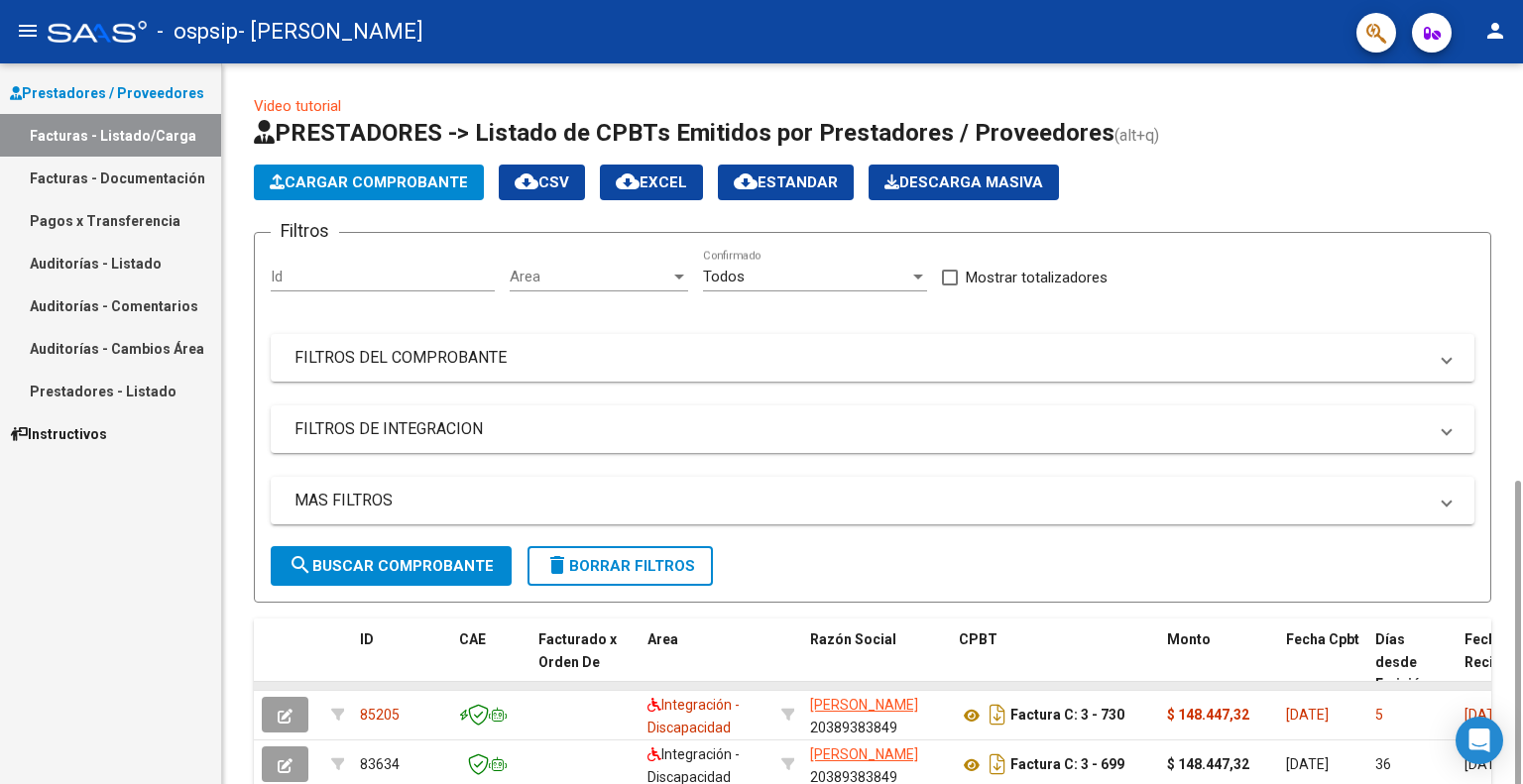 scroll, scrollTop: 238, scrollLeft: 0, axis: vertical 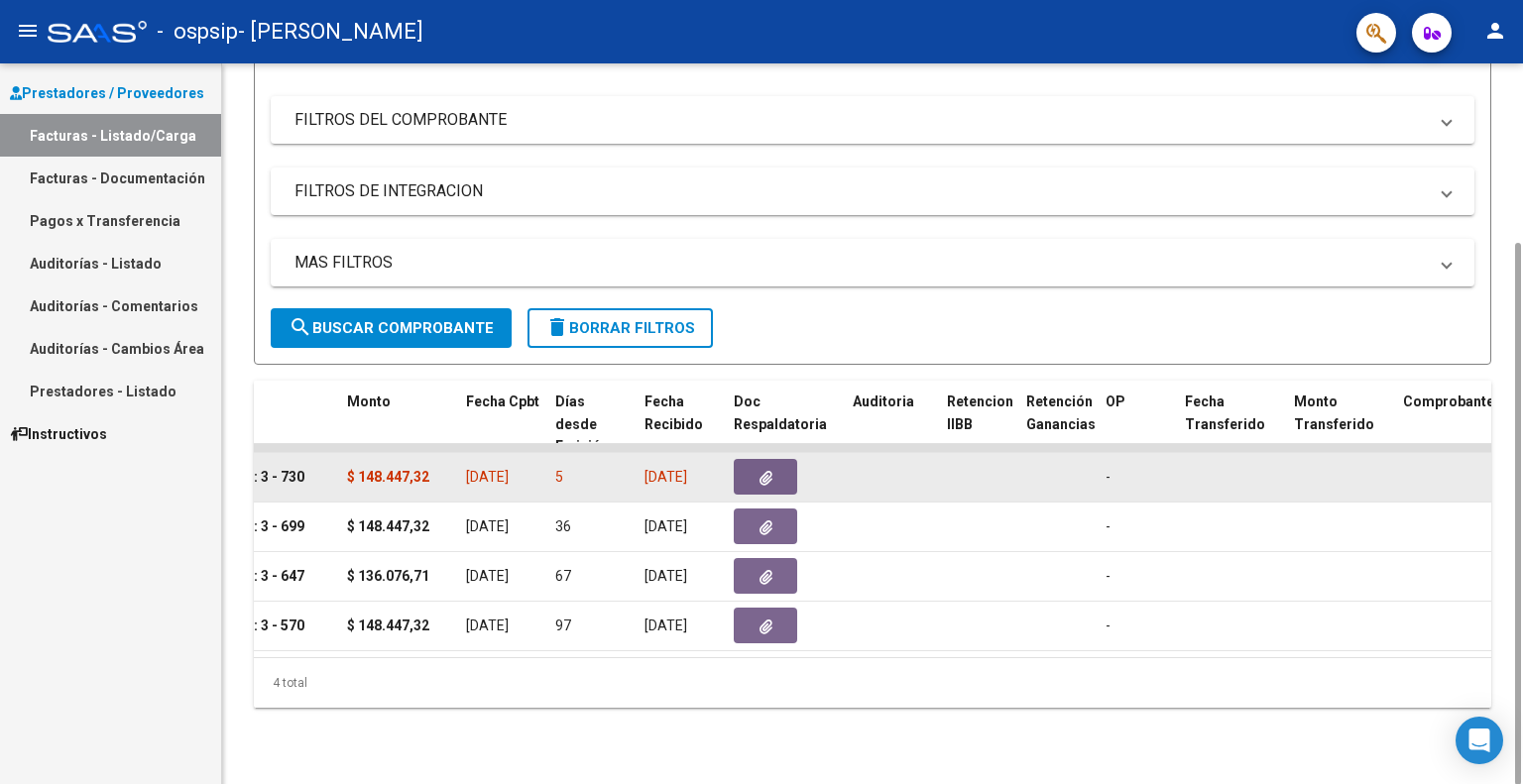 click 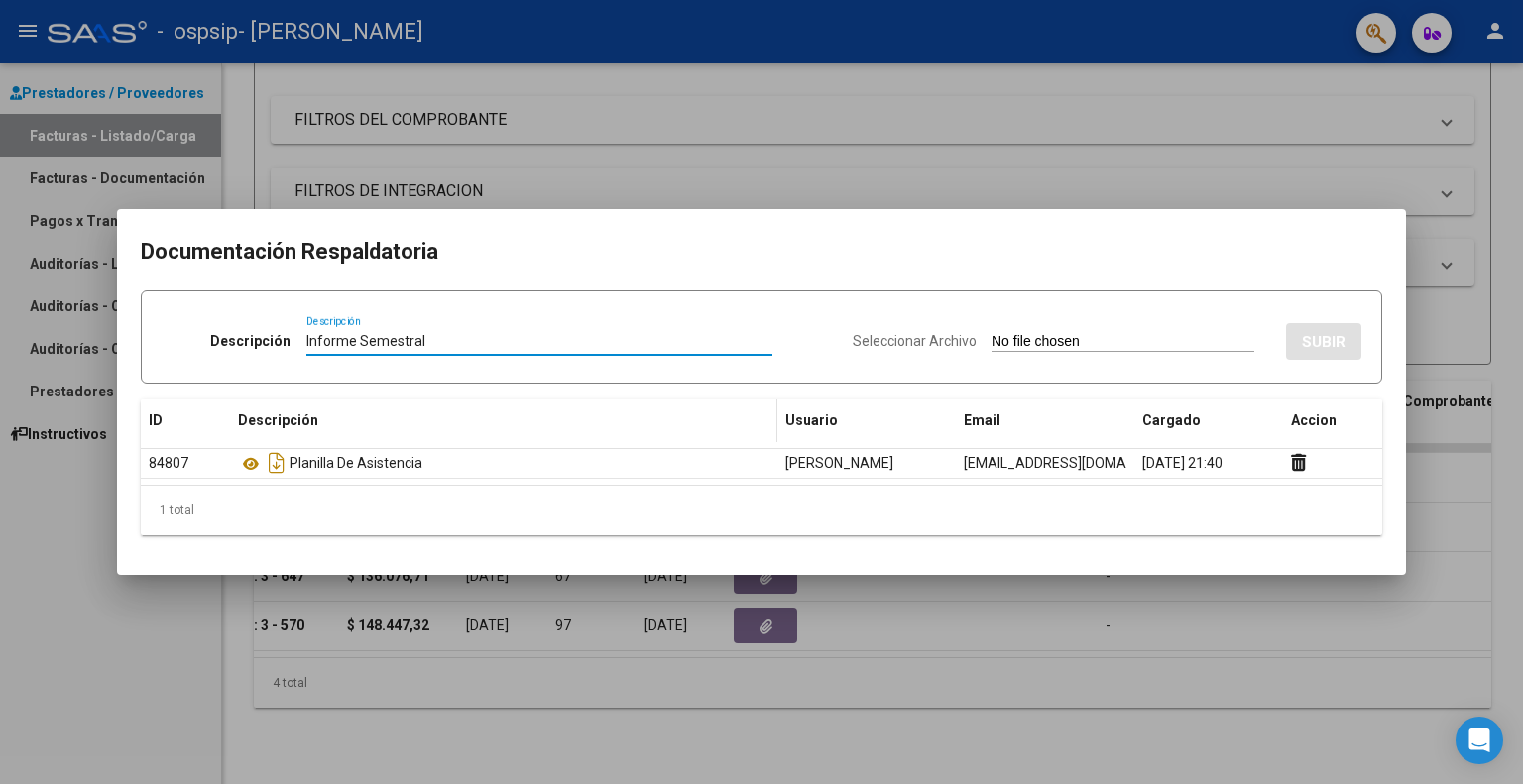 type on "Informe Semestral" 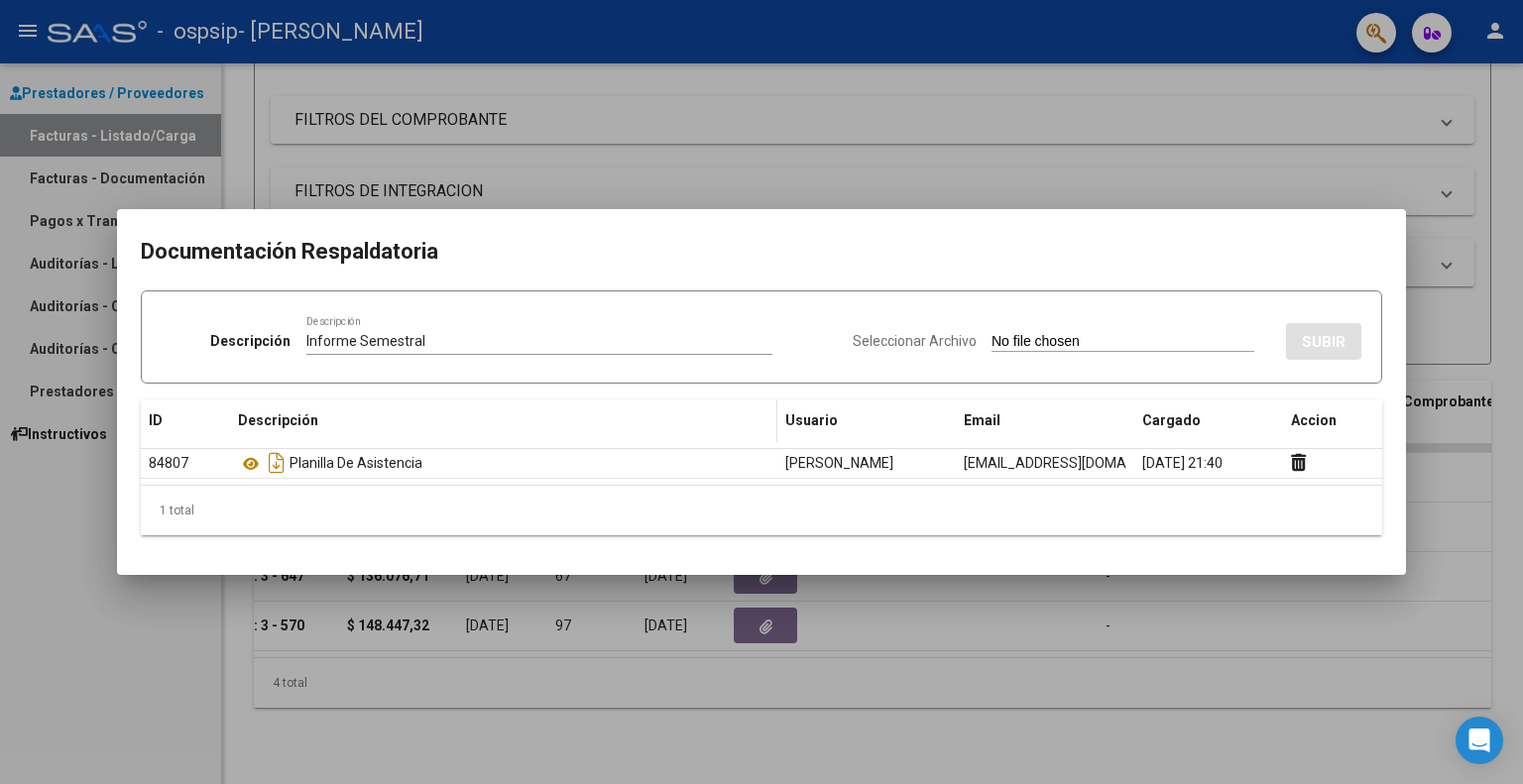 click on "Seleccionar Archivo" at bounding box center (1122, 342) 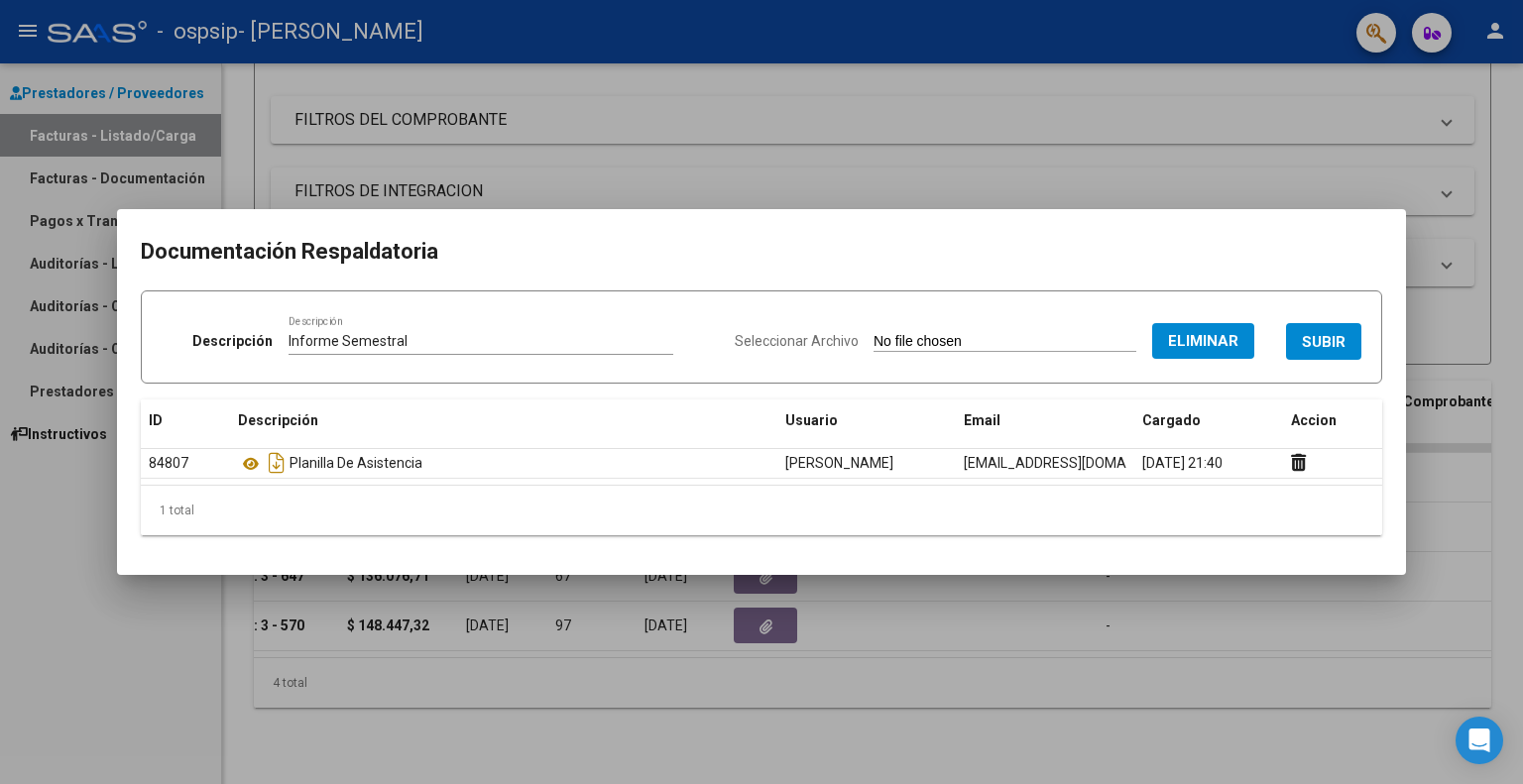 click on "SUBIR" at bounding box center [1324, 342] 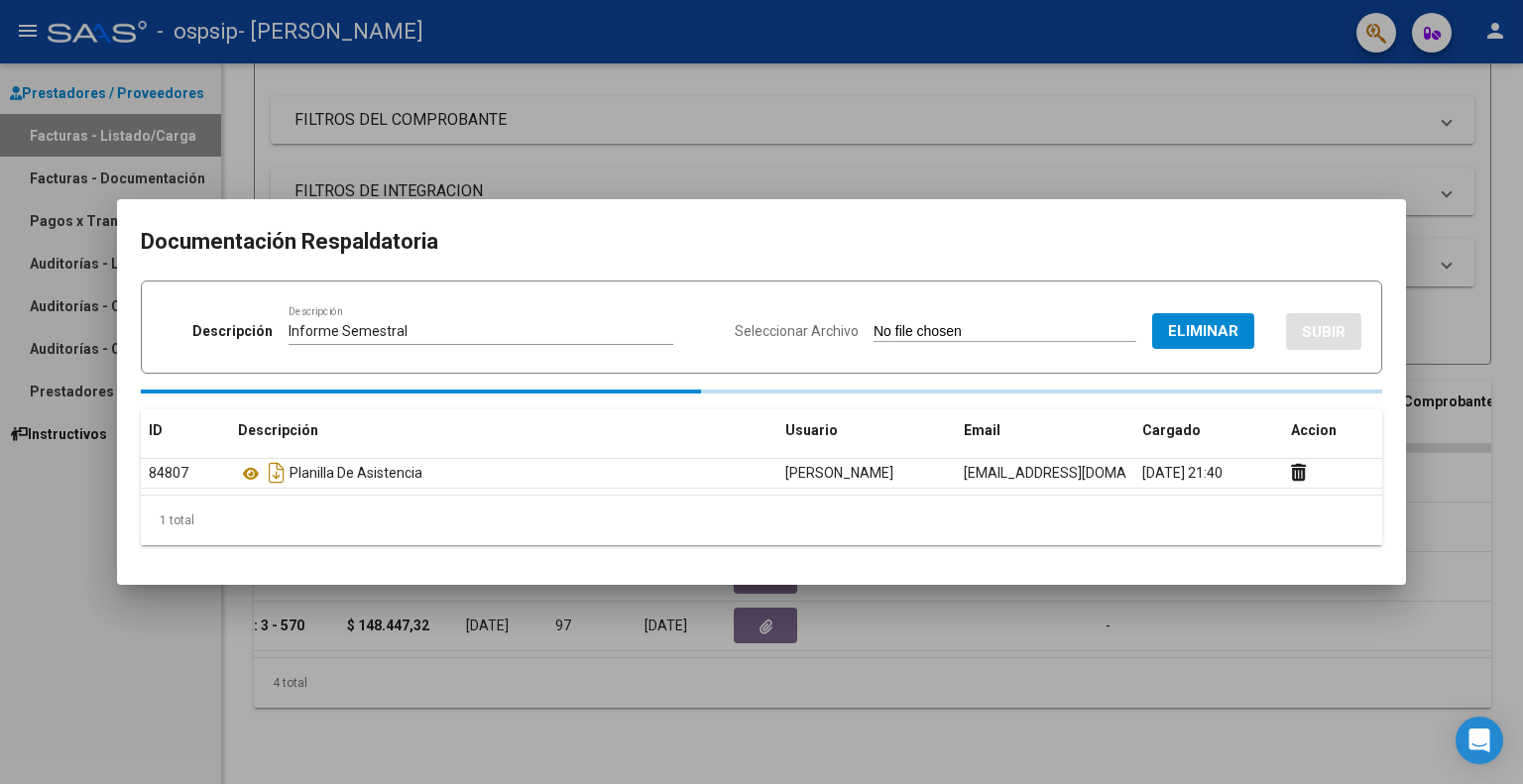 type 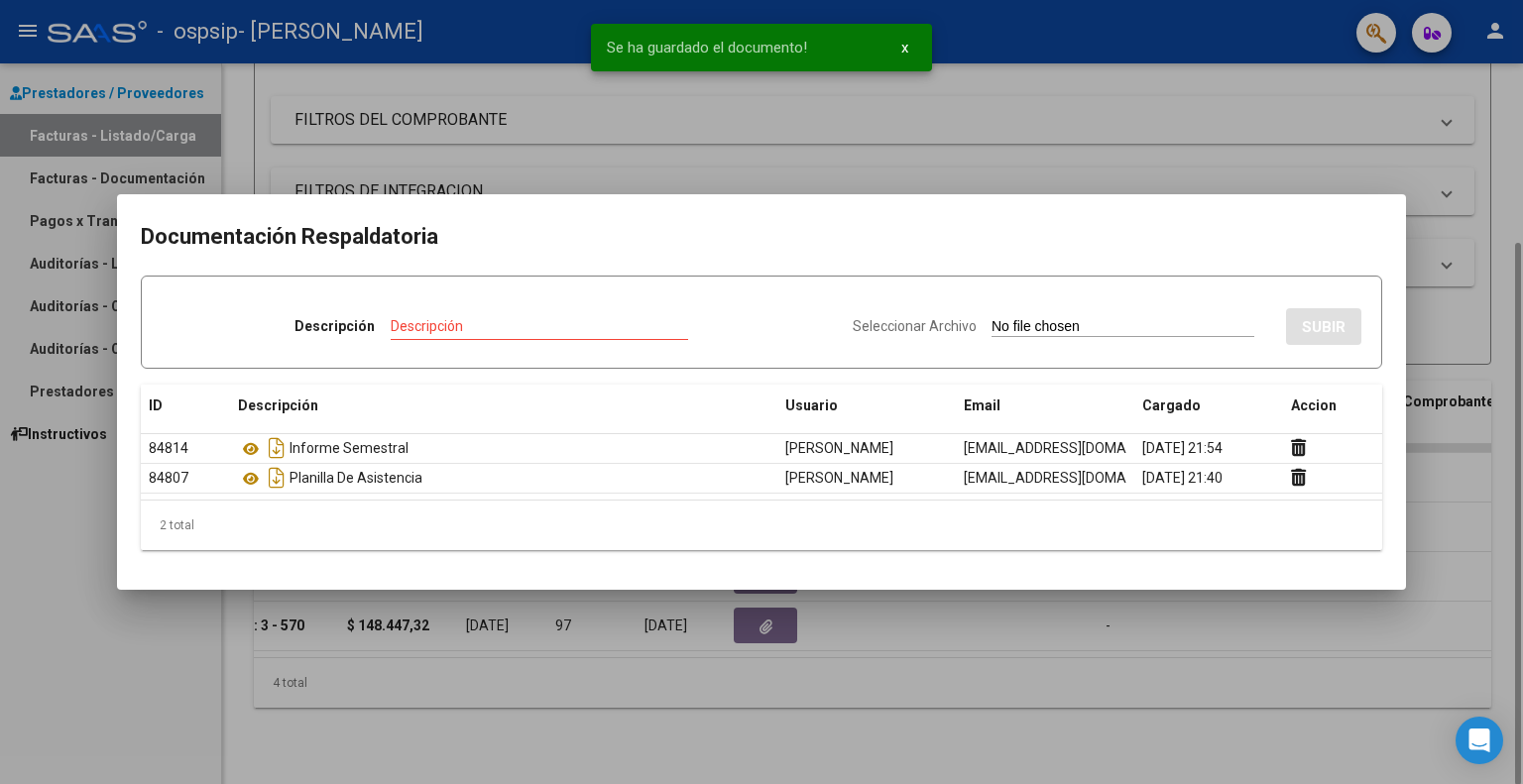 click at bounding box center [762, 392] 